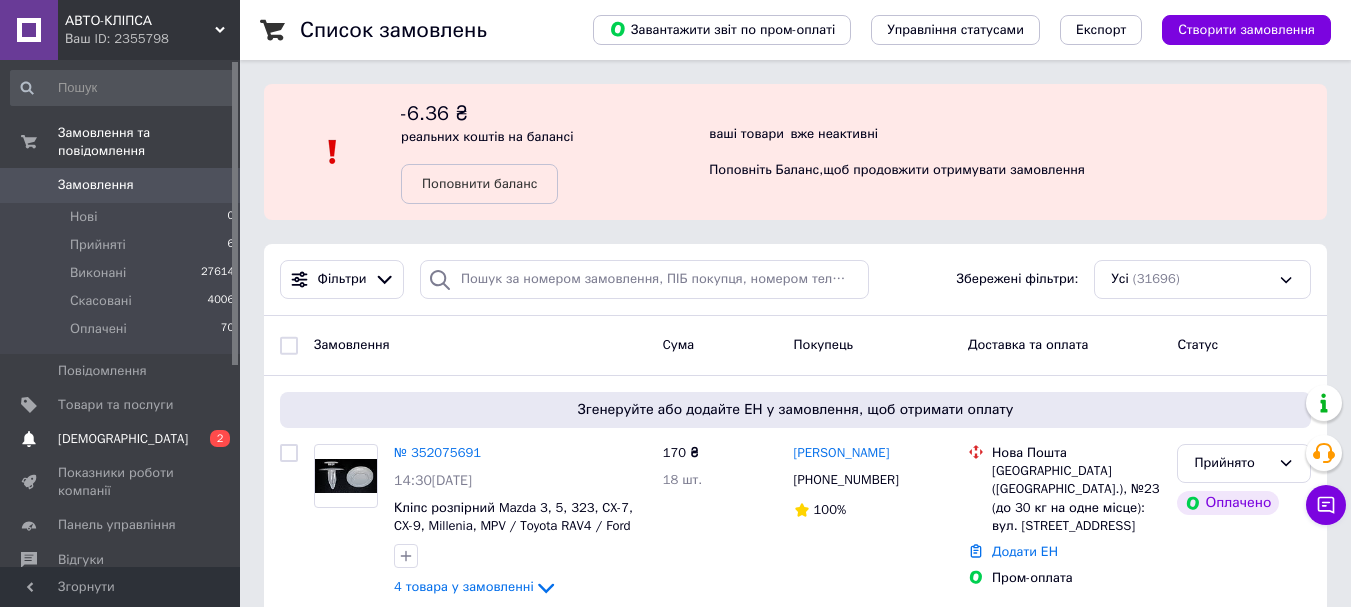 scroll, scrollTop: 200, scrollLeft: 0, axis: vertical 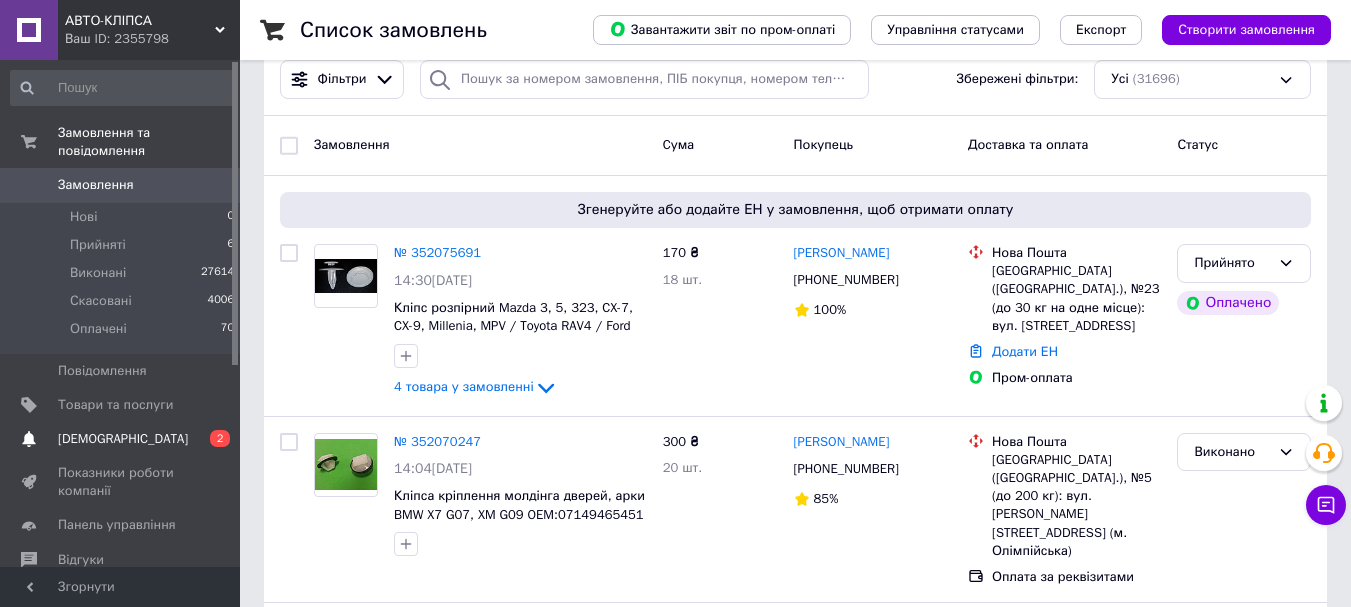 click on "[DEMOGRAPHIC_DATA]" at bounding box center [123, 439] 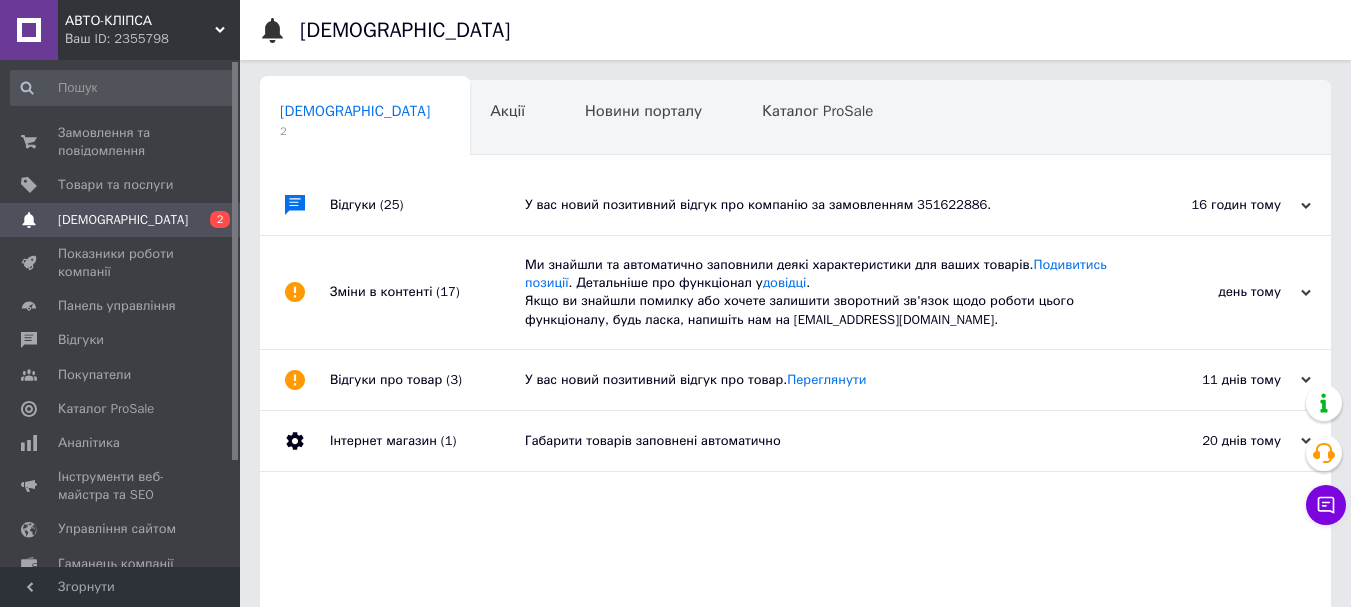 click 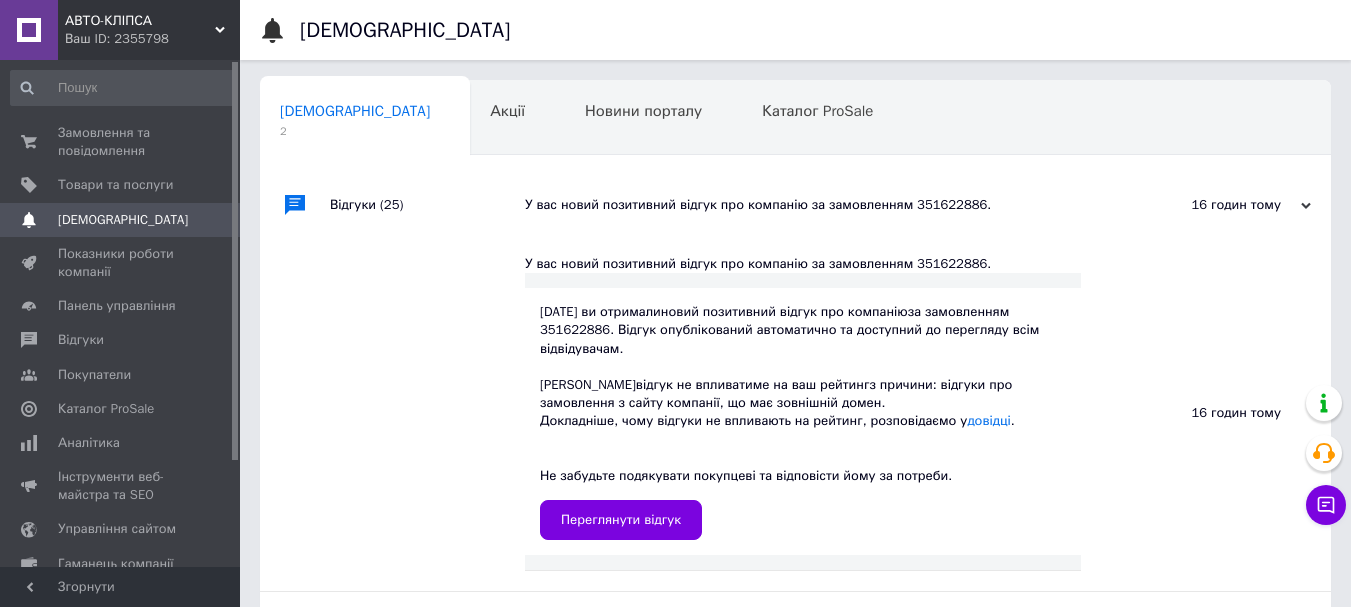scroll, scrollTop: 300, scrollLeft: 0, axis: vertical 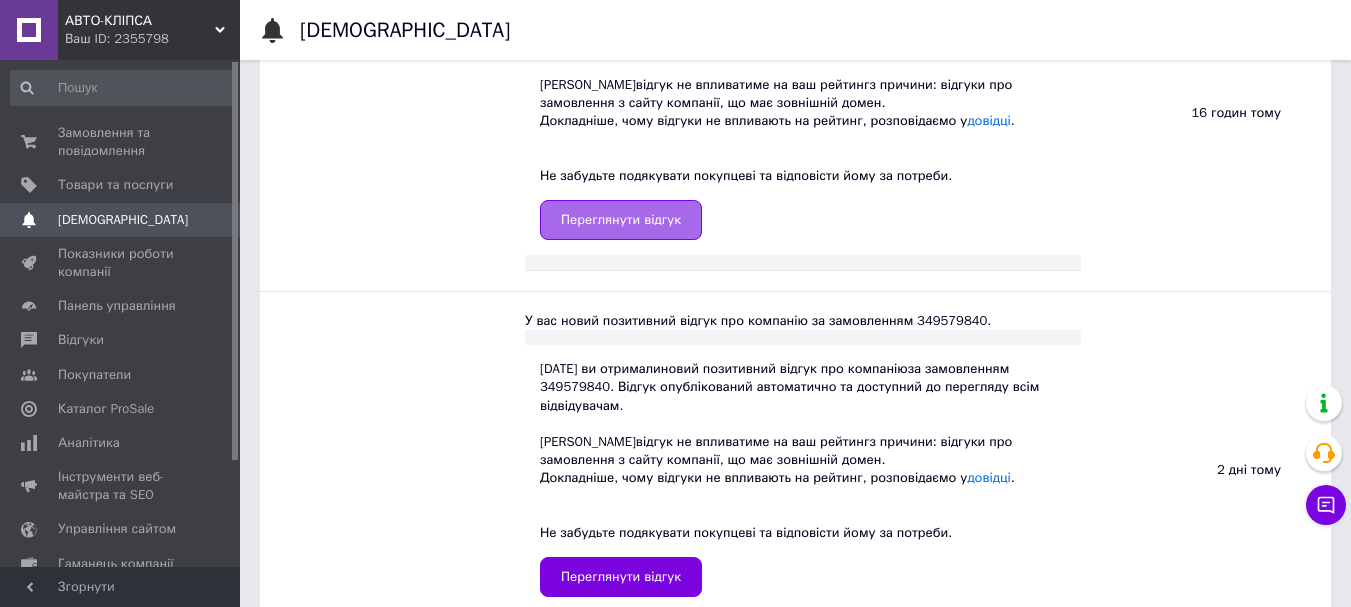 click on "Переглянути відгук" at bounding box center [621, 220] 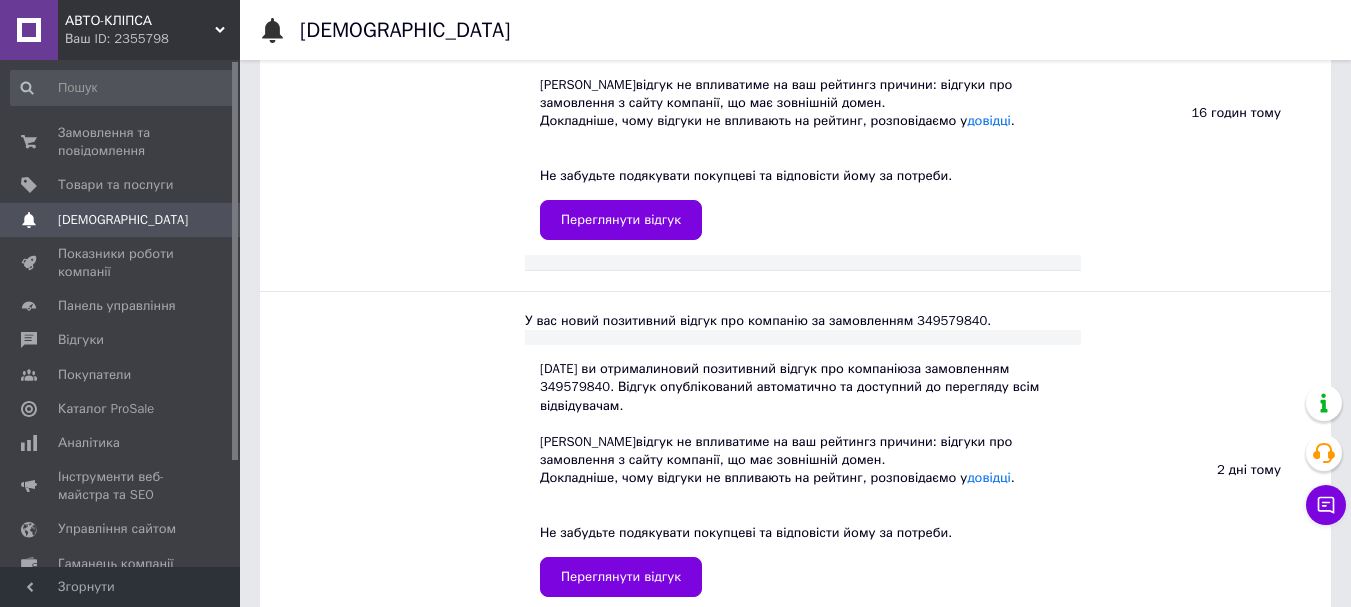 scroll, scrollTop: 0, scrollLeft: 0, axis: both 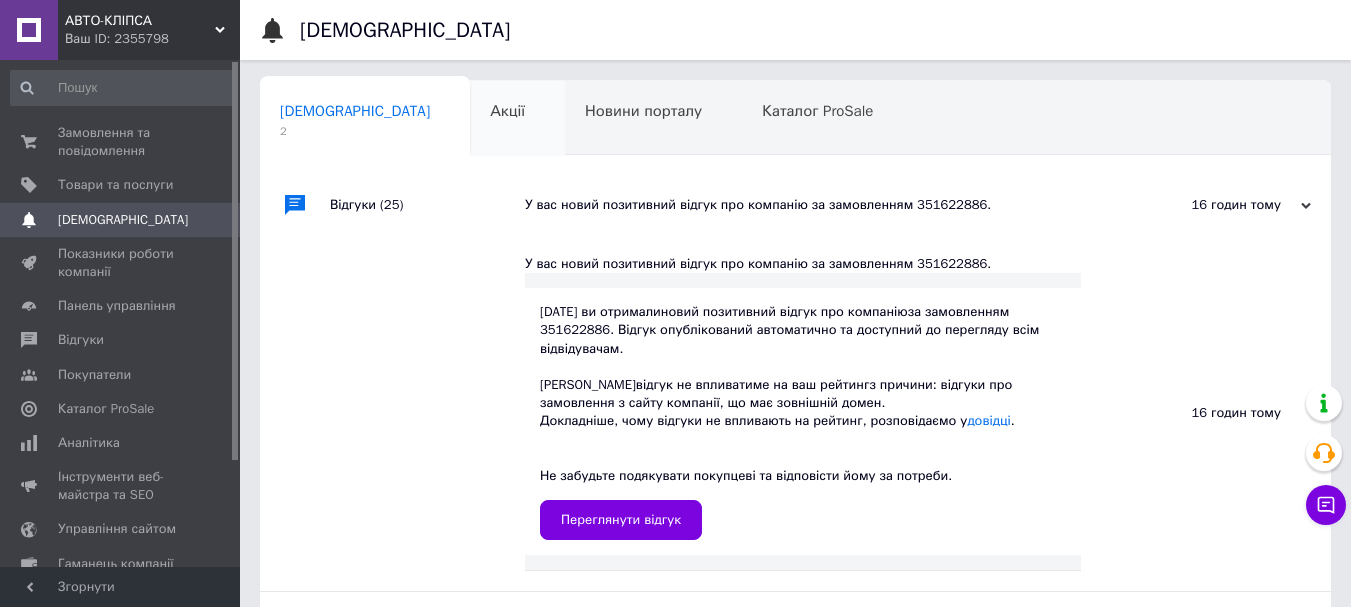 click on "Акції 0" at bounding box center [517, 119] 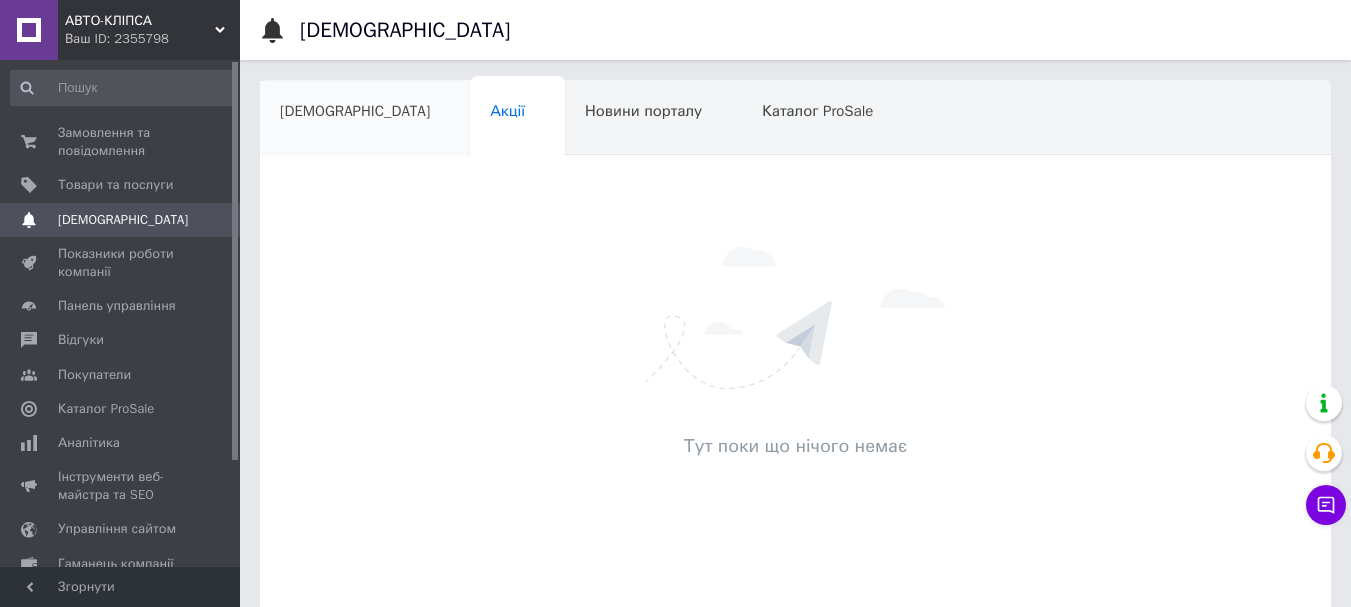 click on "[DEMOGRAPHIC_DATA]" at bounding box center (355, 111) 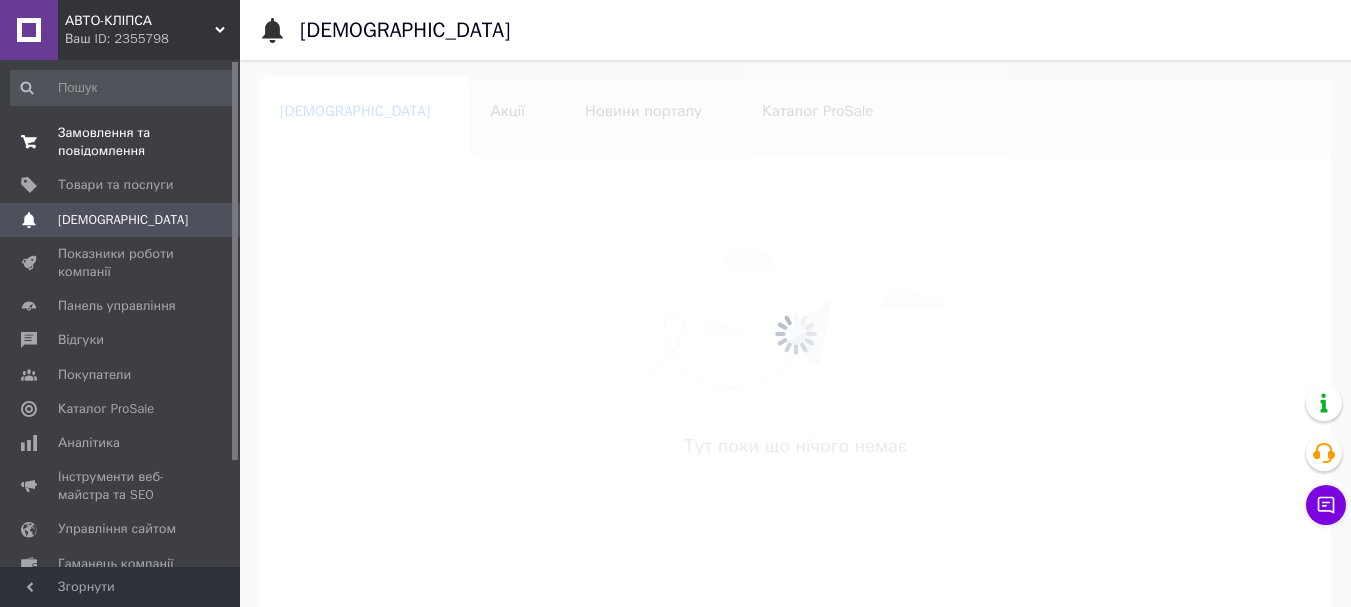 click on "Замовлення та повідомлення" at bounding box center (121, 142) 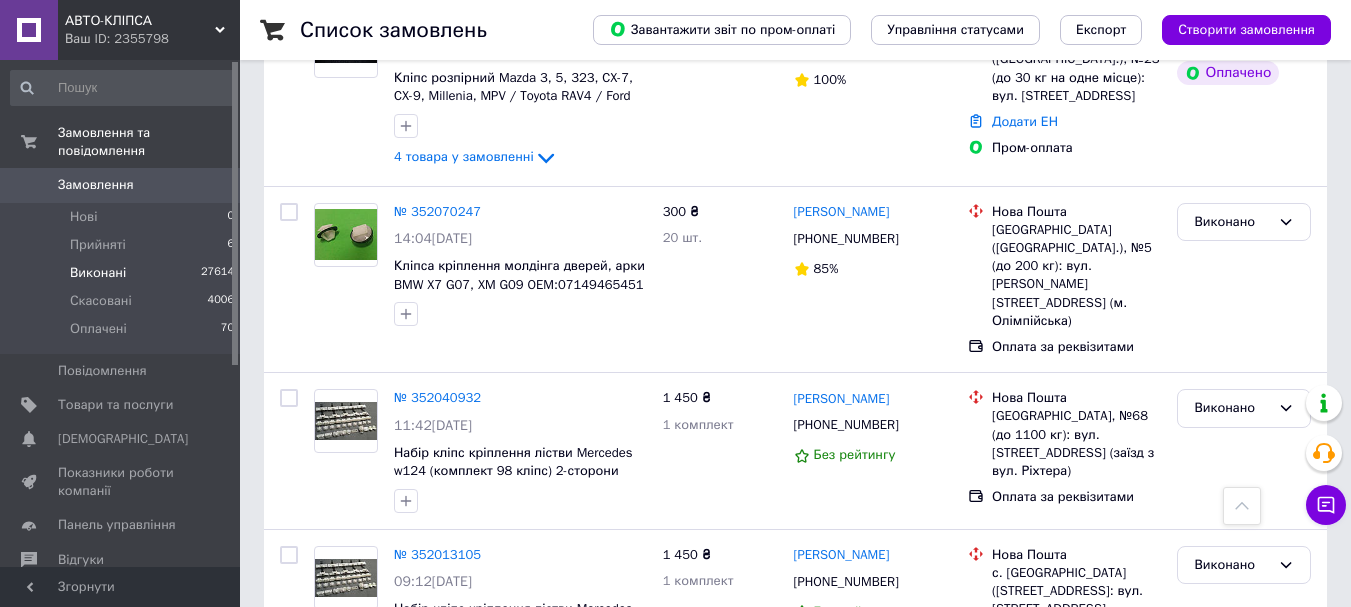 scroll, scrollTop: 300, scrollLeft: 0, axis: vertical 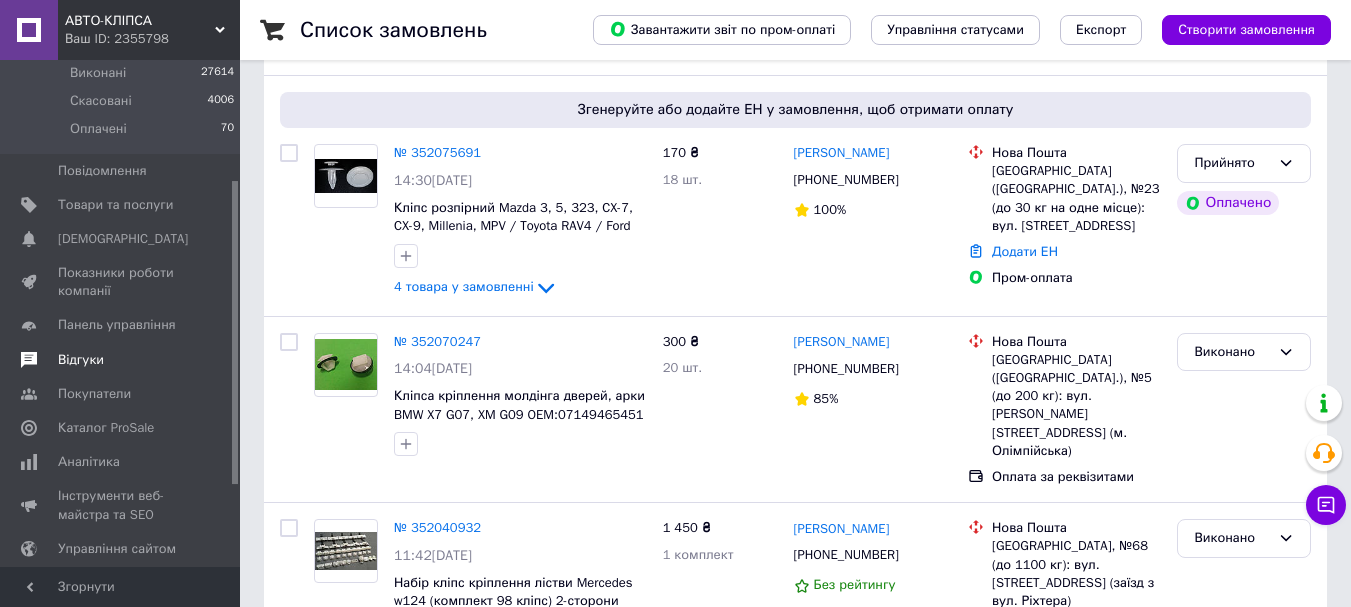 click on "Відгуки" at bounding box center (81, 360) 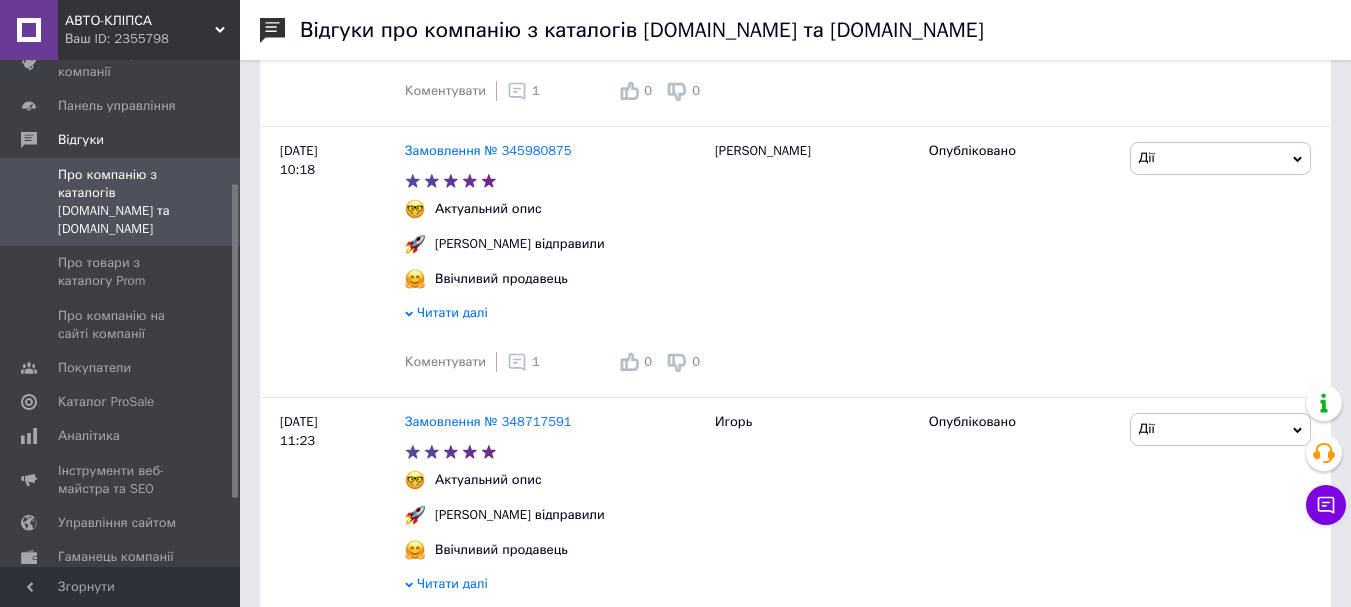 scroll, scrollTop: 900, scrollLeft: 0, axis: vertical 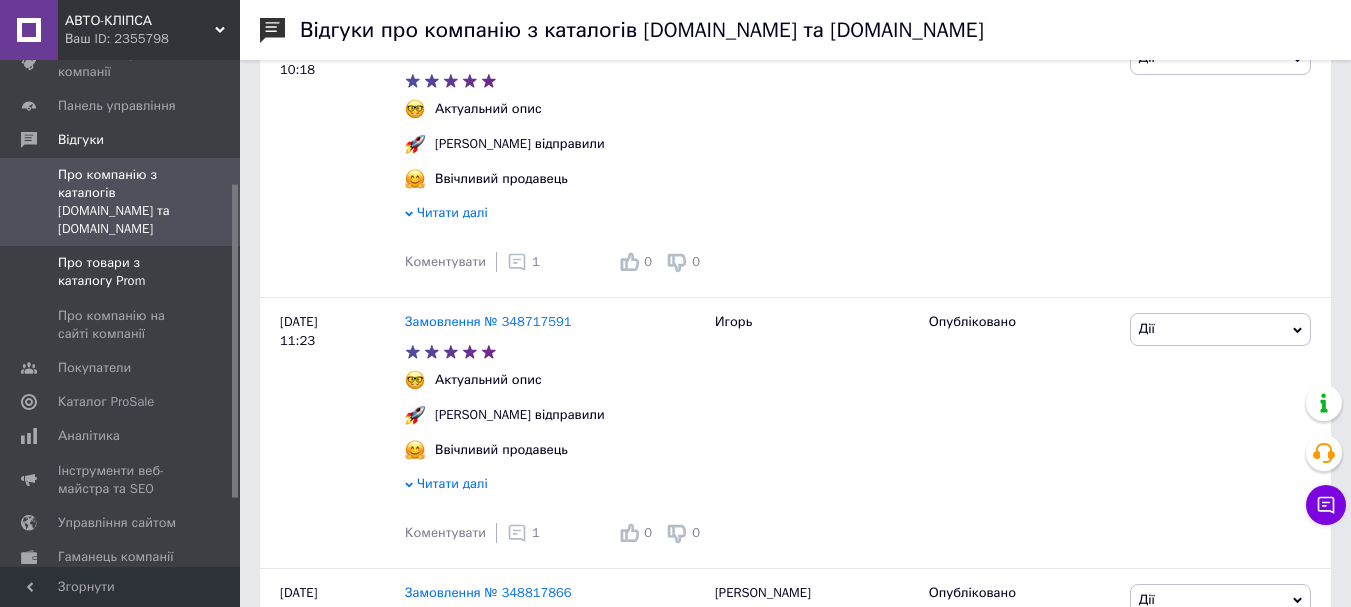click on "Про товари з каталогу Prom" at bounding box center [121, 272] 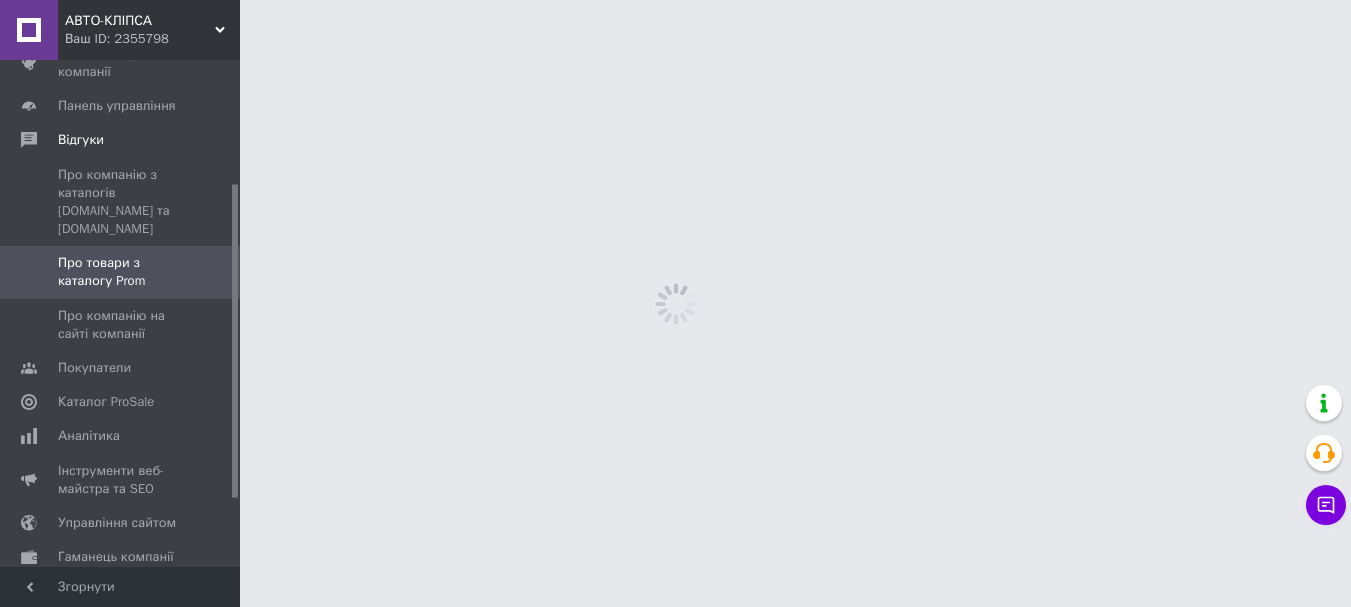 scroll, scrollTop: 0, scrollLeft: 0, axis: both 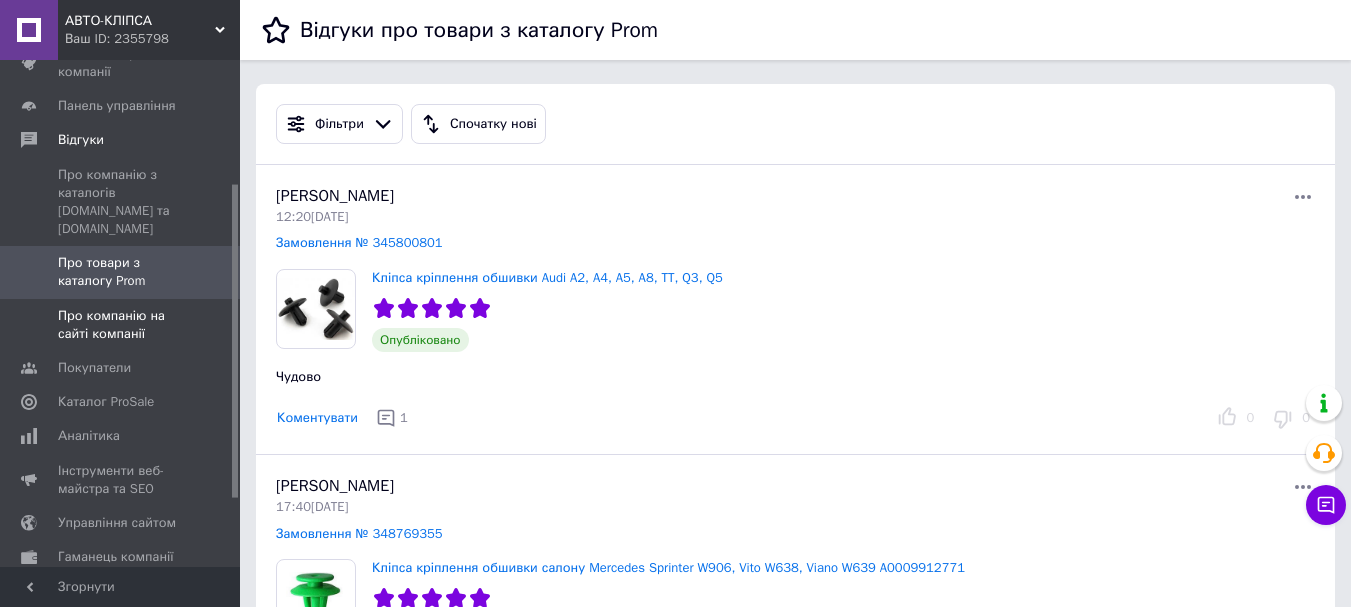 click on "Про компанію на сайті компанії" at bounding box center (121, 325) 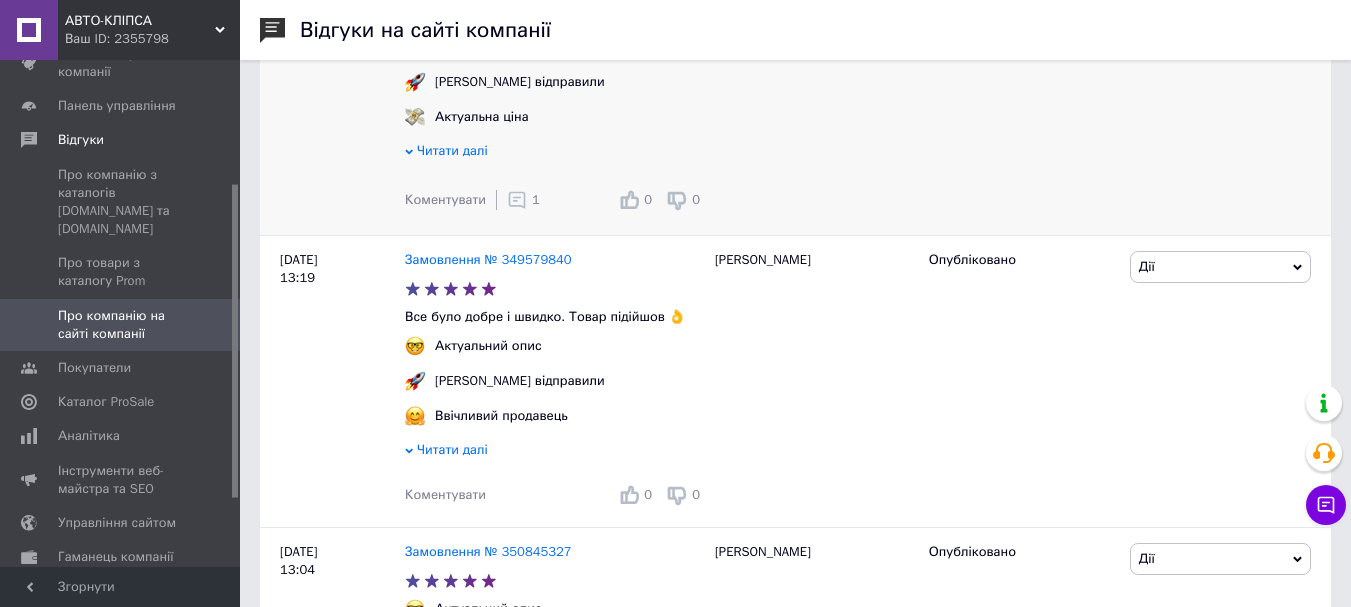 scroll, scrollTop: 500, scrollLeft: 0, axis: vertical 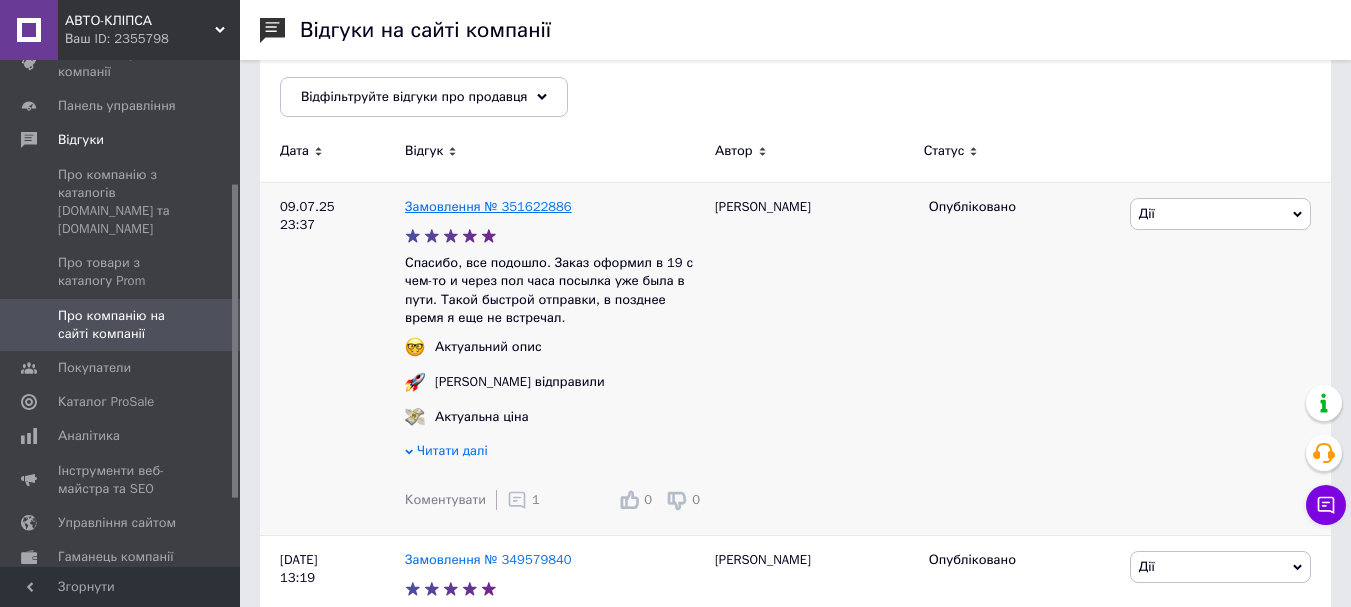 click on "Замовлення № 351622886" at bounding box center (488, 206) 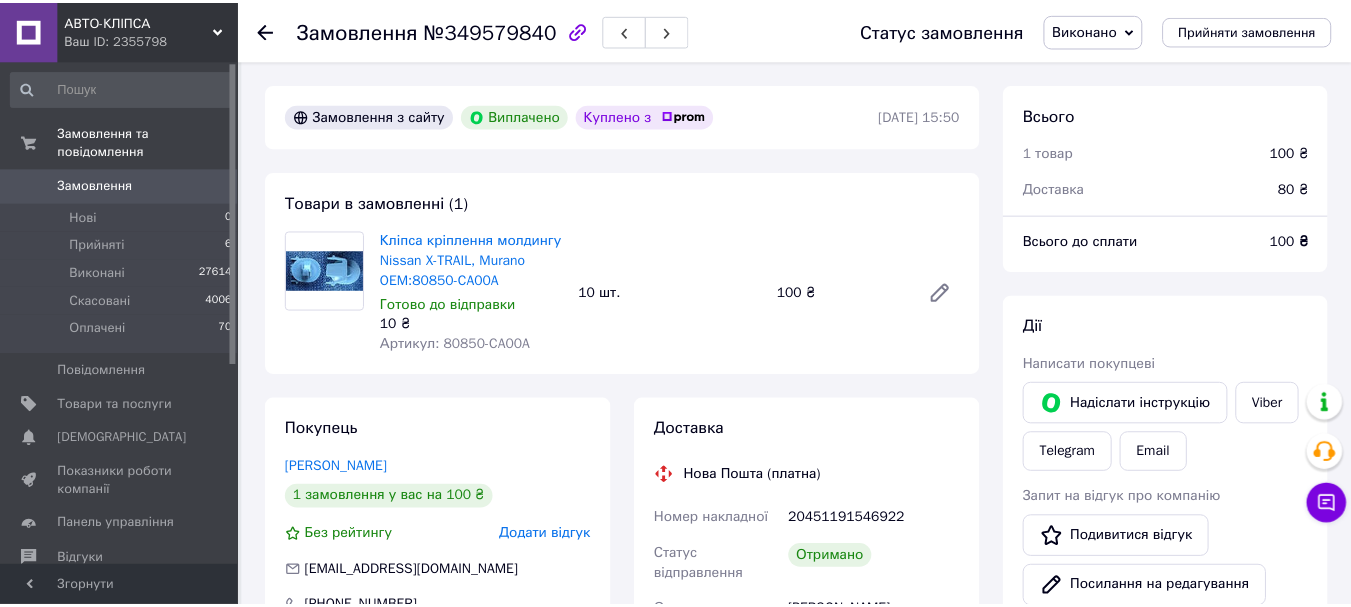 scroll, scrollTop: 0, scrollLeft: 0, axis: both 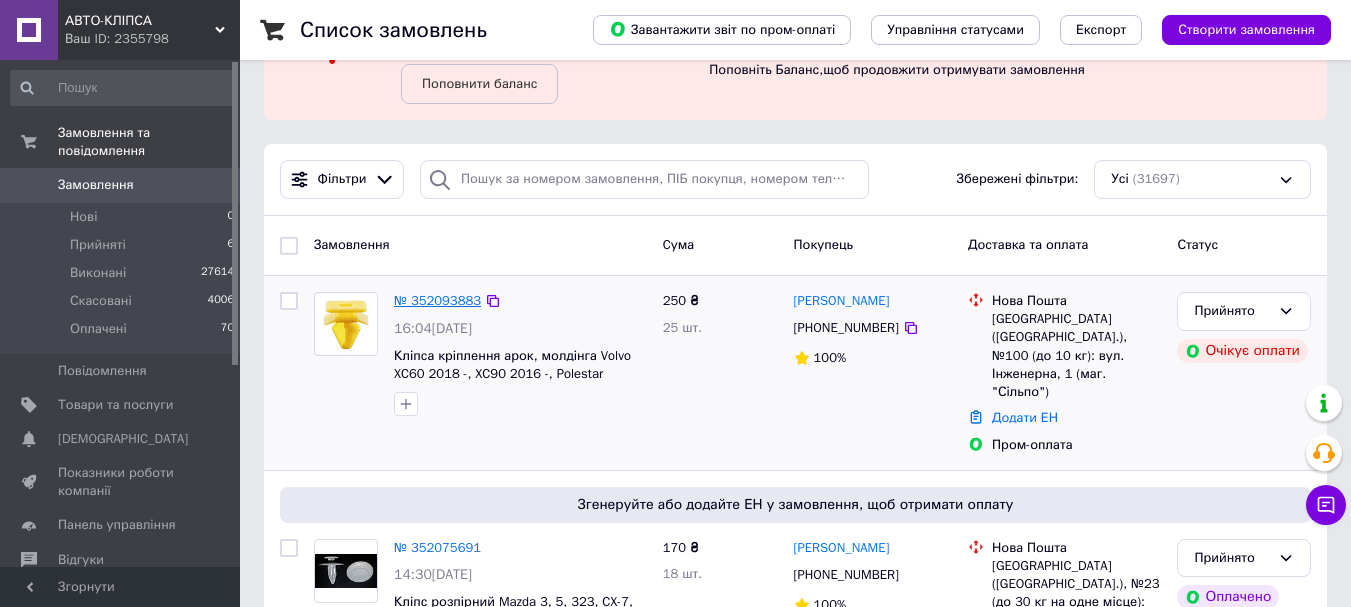 click on "№ 352093883" at bounding box center (437, 300) 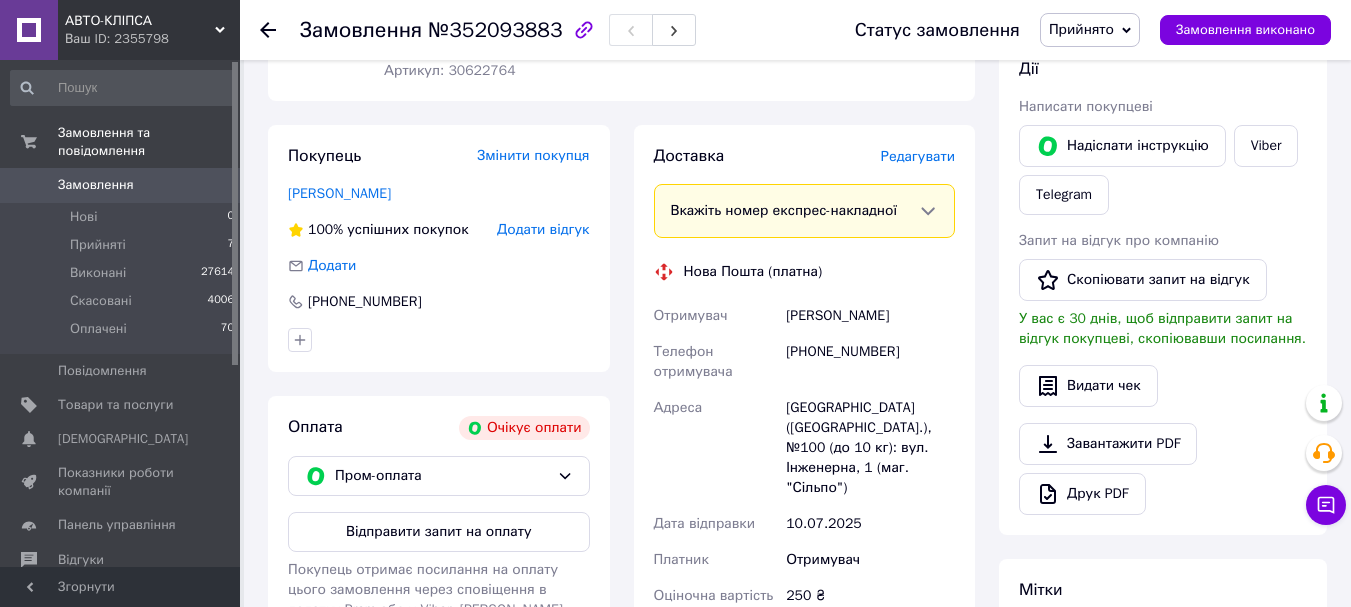 scroll, scrollTop: 400, scrollLeft: 0, axis: vertical 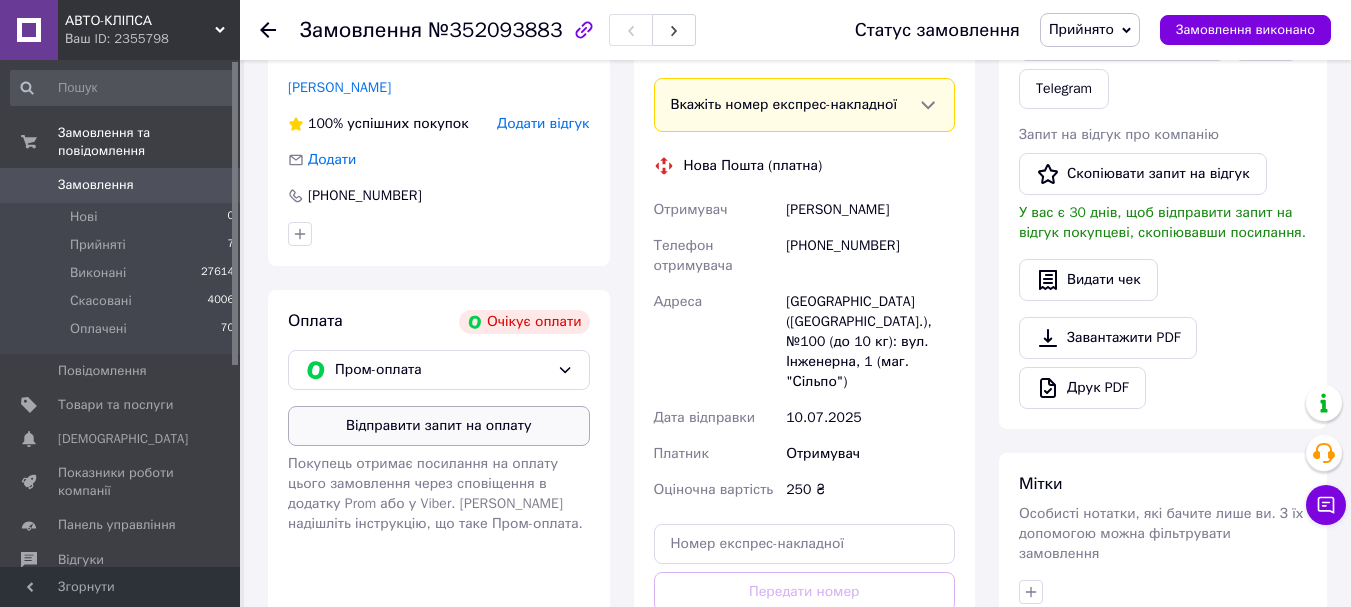 click on "Відправити запит на оплату" at bounding box center (439, 426) 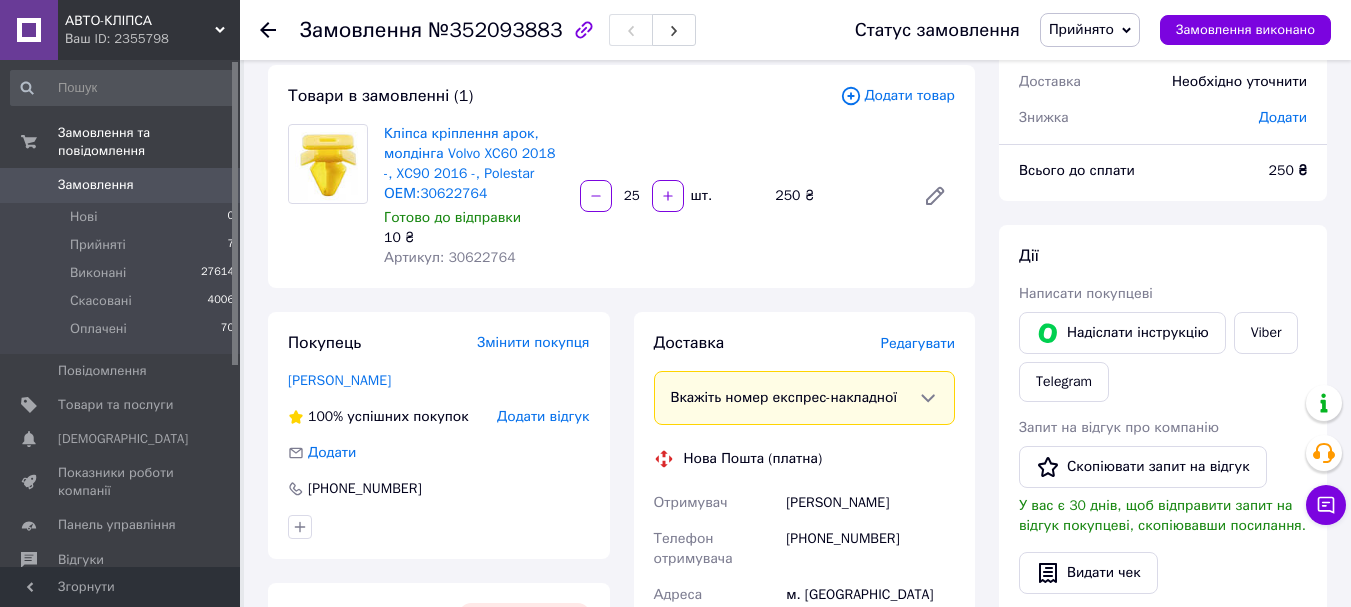 scroll, scrollTop: 300, scrollLeft: 0, axis: vertical 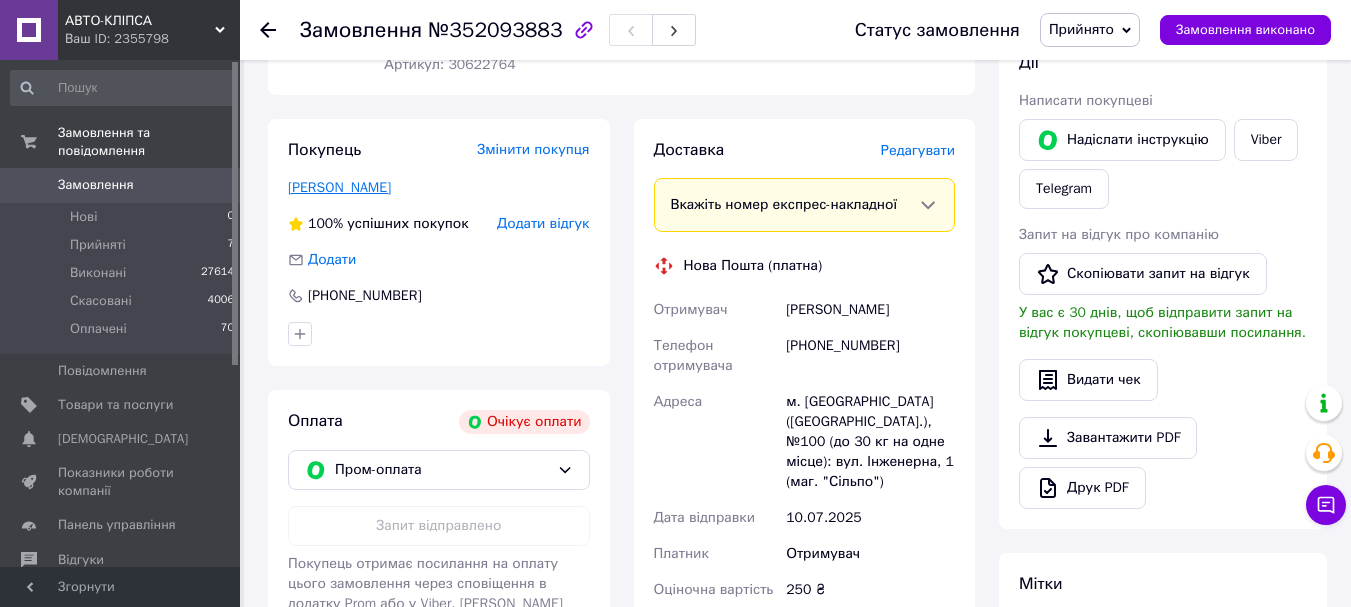 click on "[PERSON_NAME]" at bounding box center [339, 187] 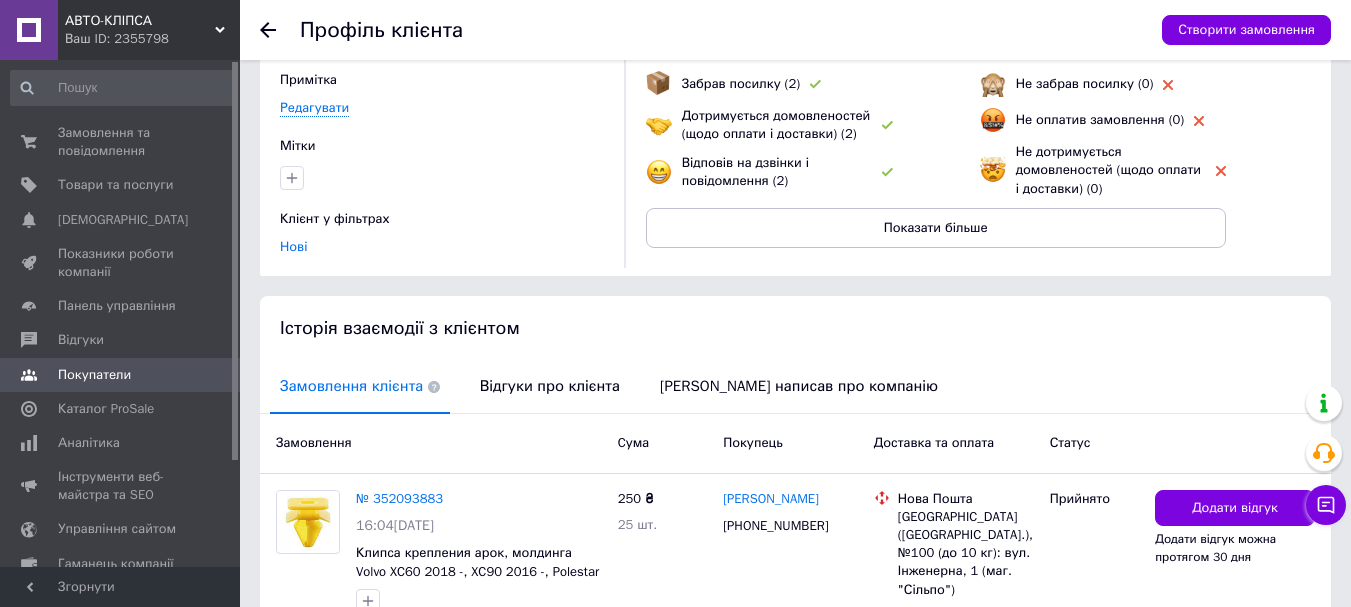 scroll, scrollTop: 200, scrollLeft: 0, axis: vertical 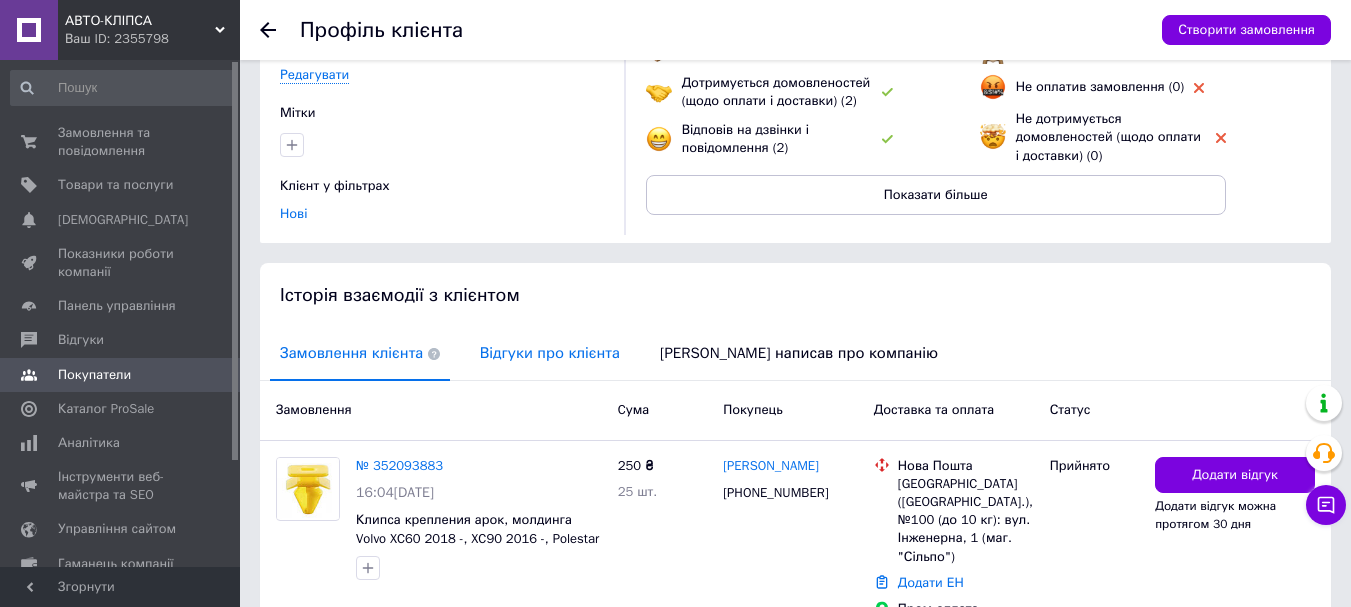 click on "Відгуки про клієнта" at bounding box center [550, 353] 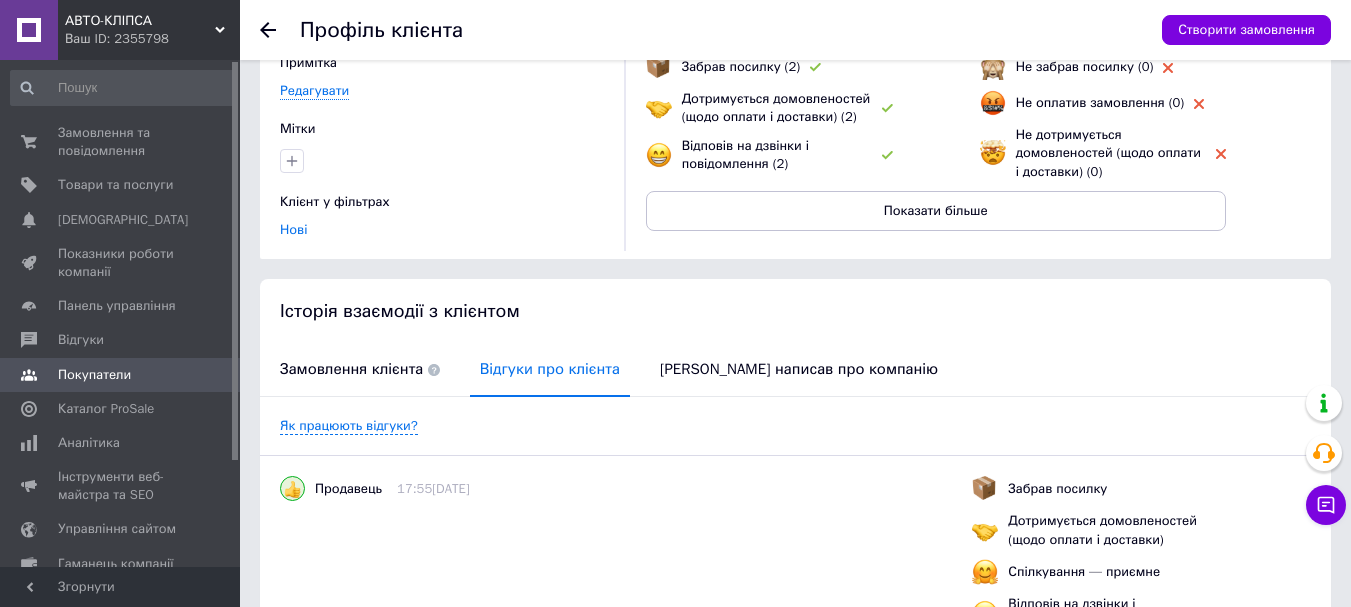 scroll, scrollTop: 0, scrollLeft: 0, axis: both 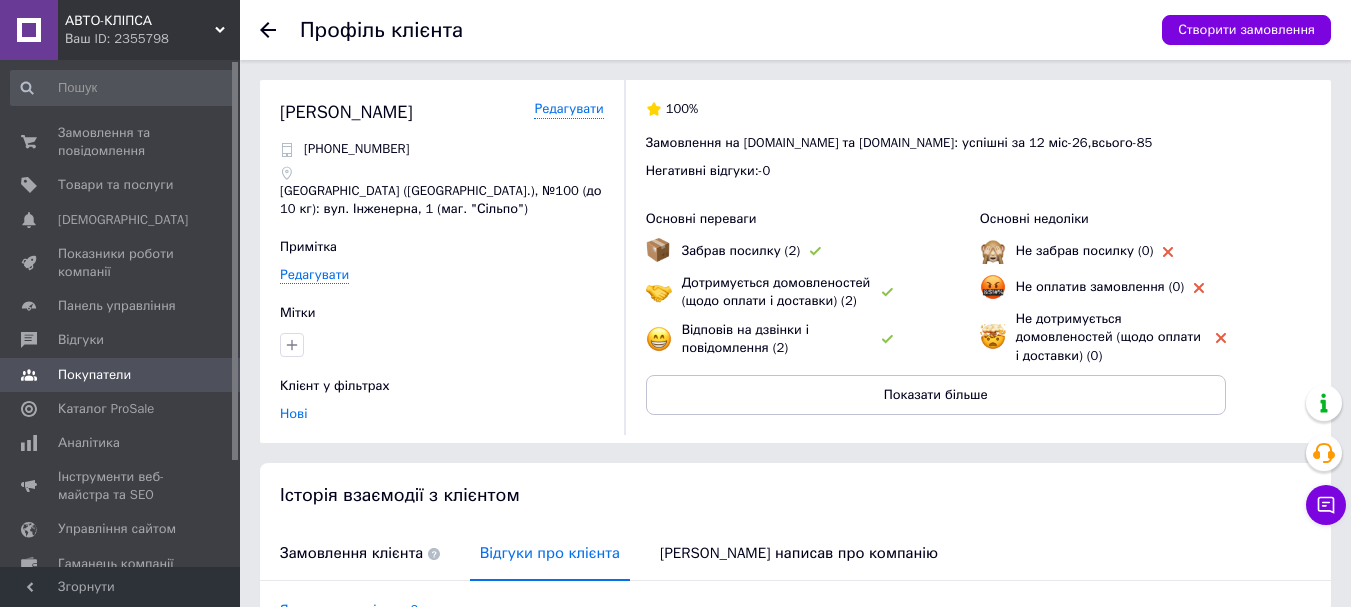 click on "Замовлення клієнта" at bounding box center (360, 553) 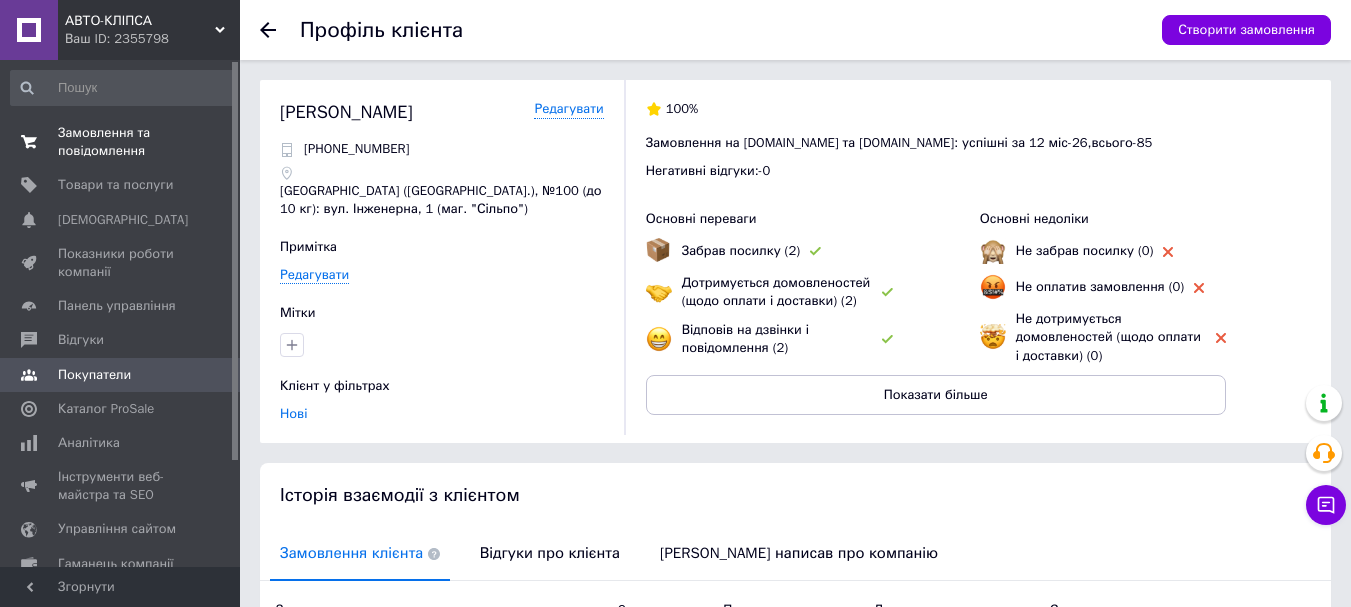 click on "Замовлення та повідомлення" at bounding box center (121, 142) 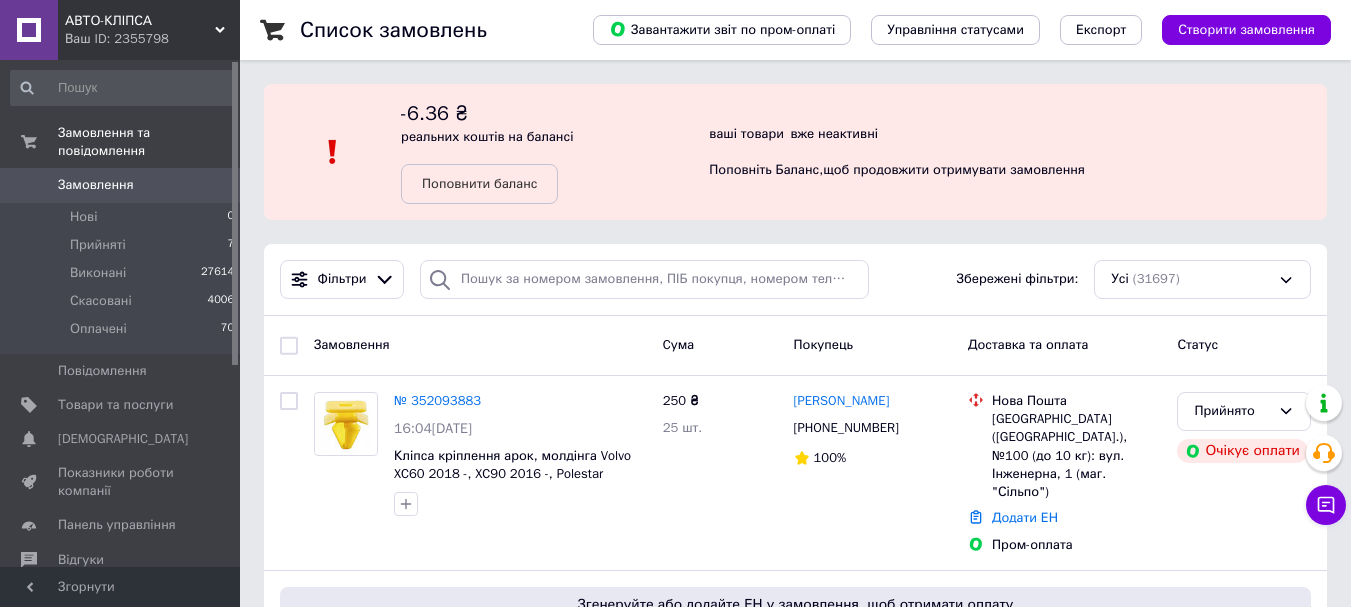 click on "Замовлення" at bounding box center [96, 185] 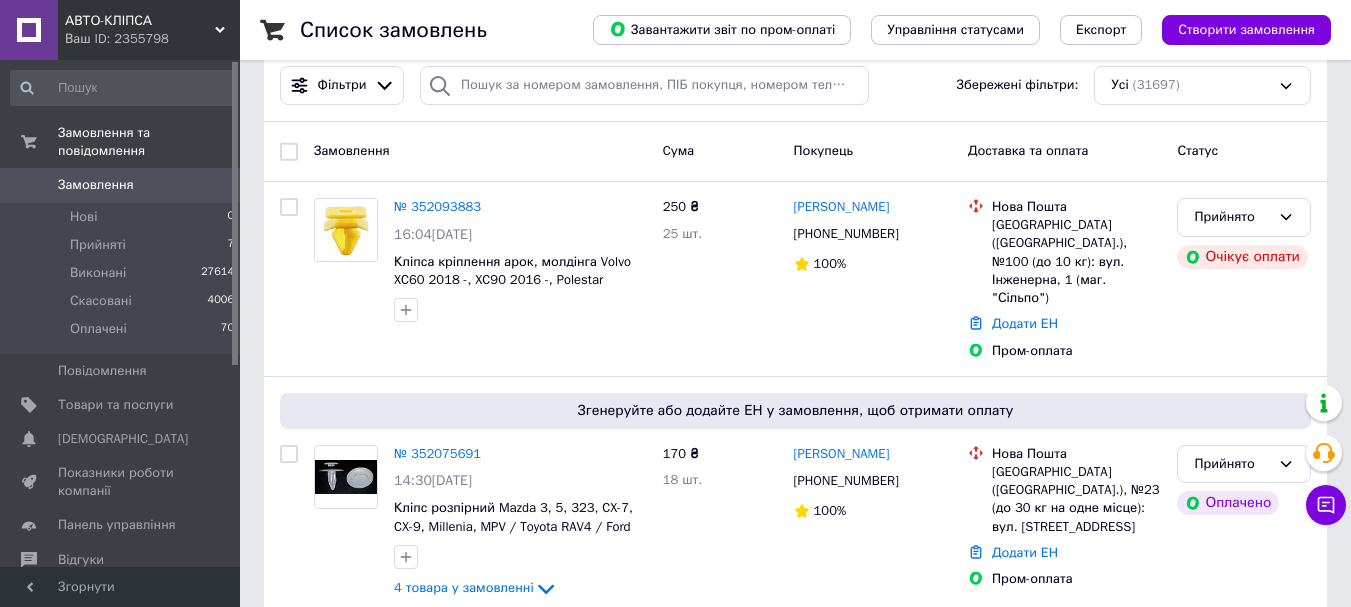 scroll, scrollTop: 200, scrollLeft: 0, axis: vertical 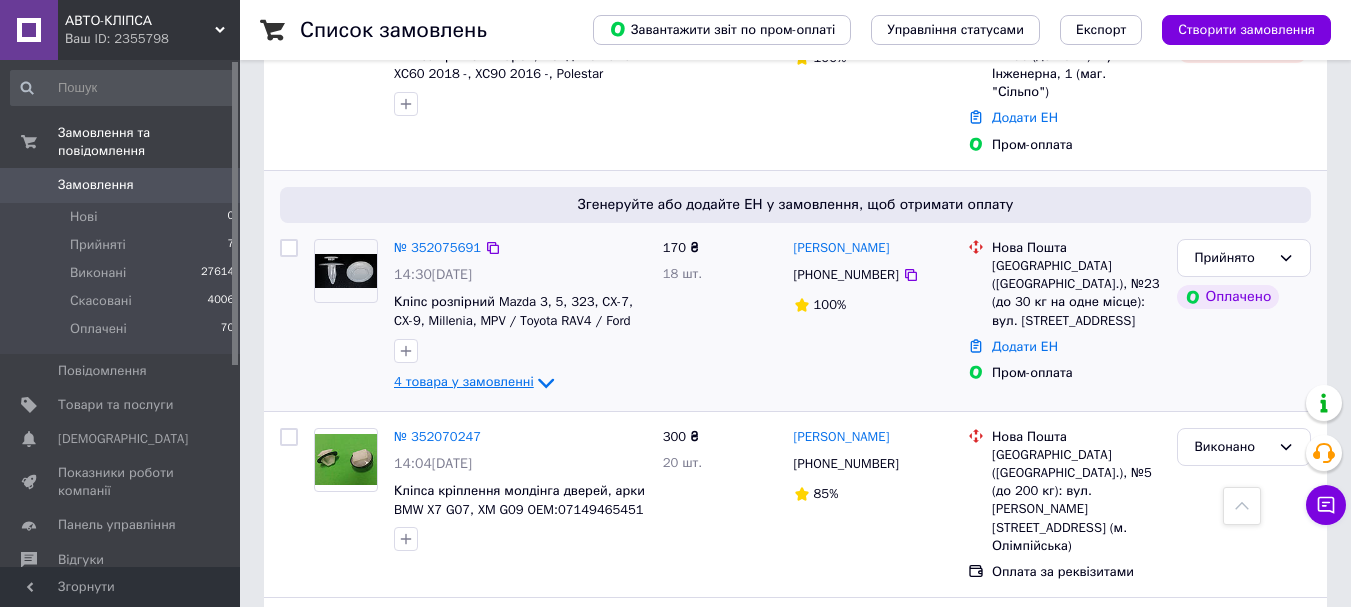 click on "4 товара у замовленні" at bounding box center [464, 381] 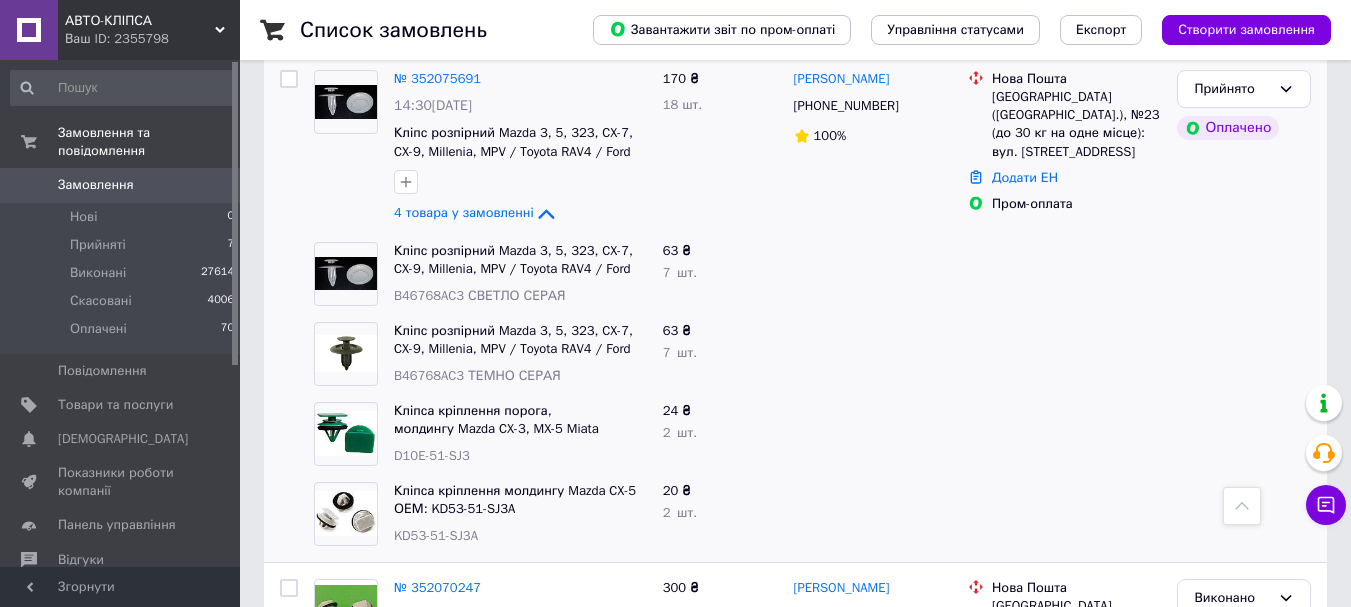 scroll, scrollTop: 600, scrollLeft: 0, axis: vertical 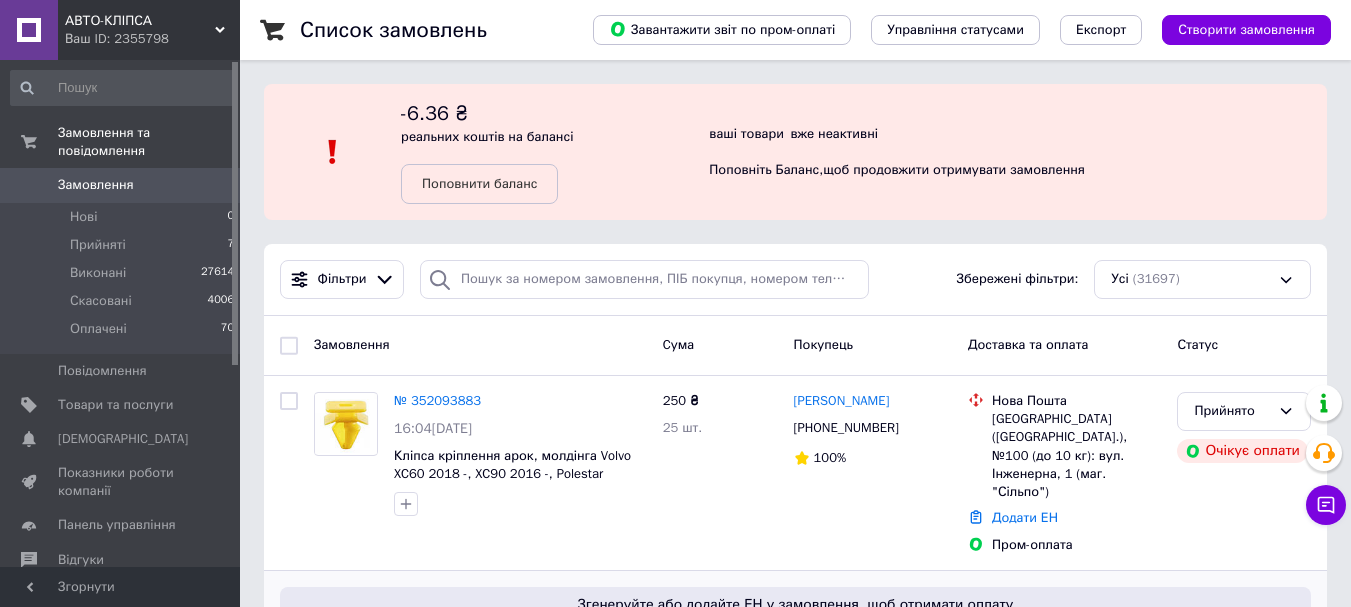 click on "Замовлення" at bounding box center (121, 185) 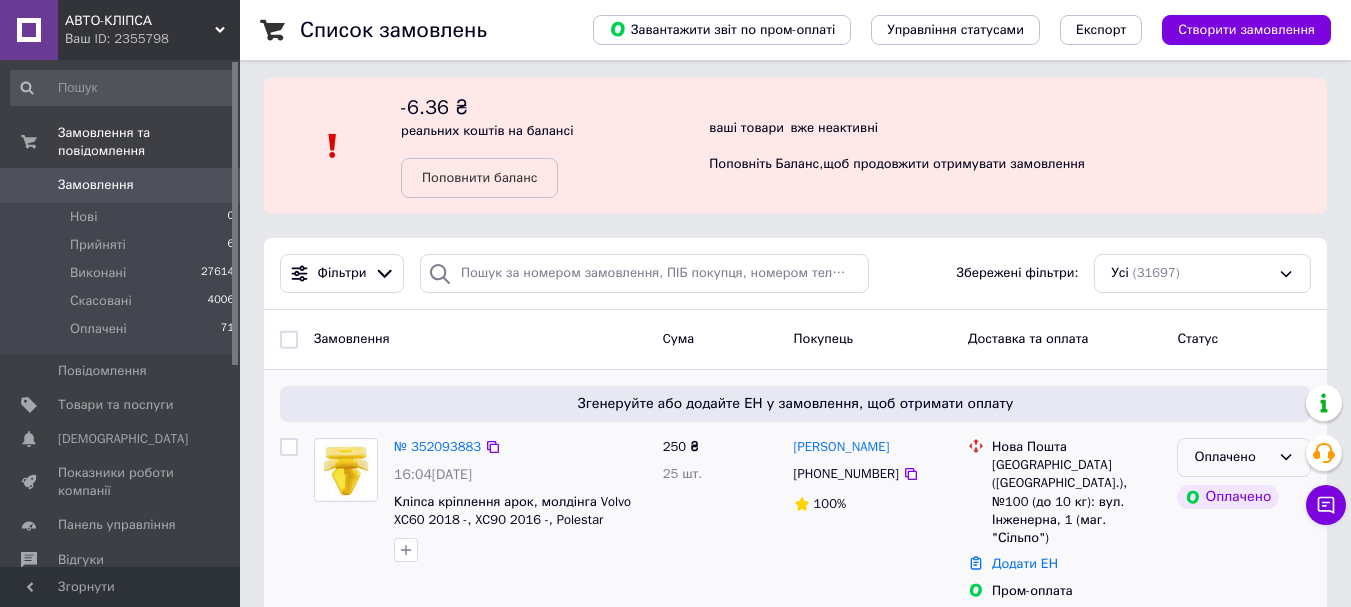 scroll, scrollTop: 200, scrollLeft: 0, axis: vertical 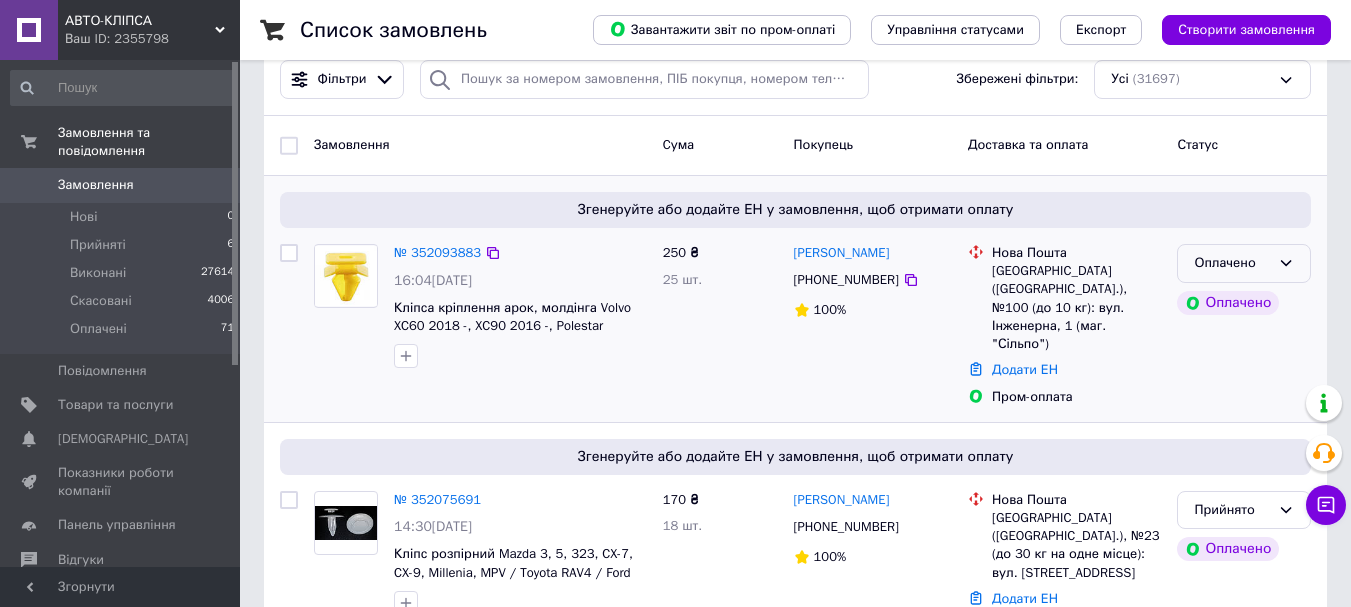 click on "Оплачено" at bounding box center [1232, 263] 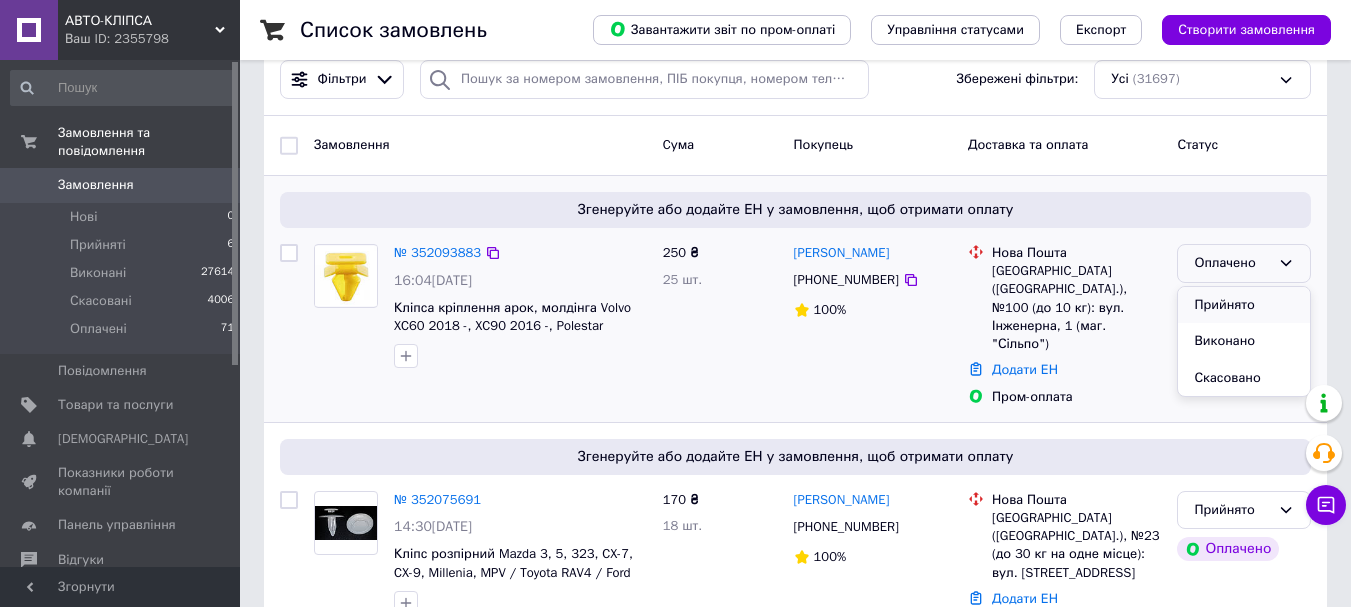click on "Прийнято" at bounding box center (1244, 305) 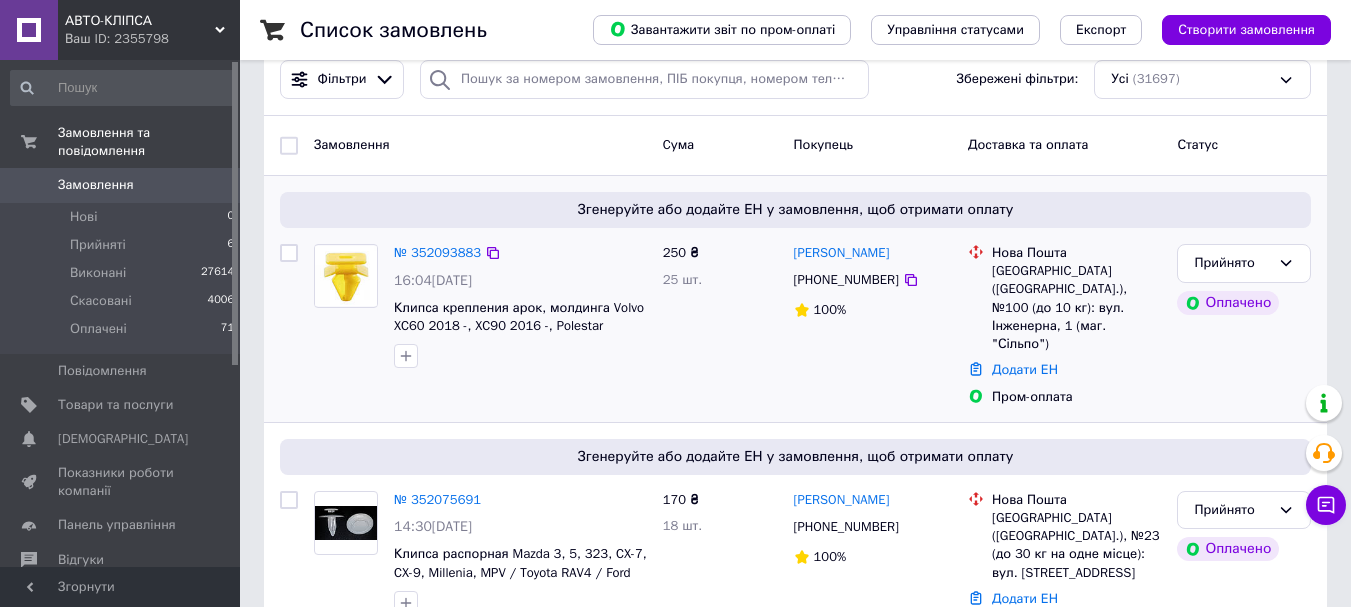 scroll, scrollTop: 300, scrollLeft: 0, axis: vertical 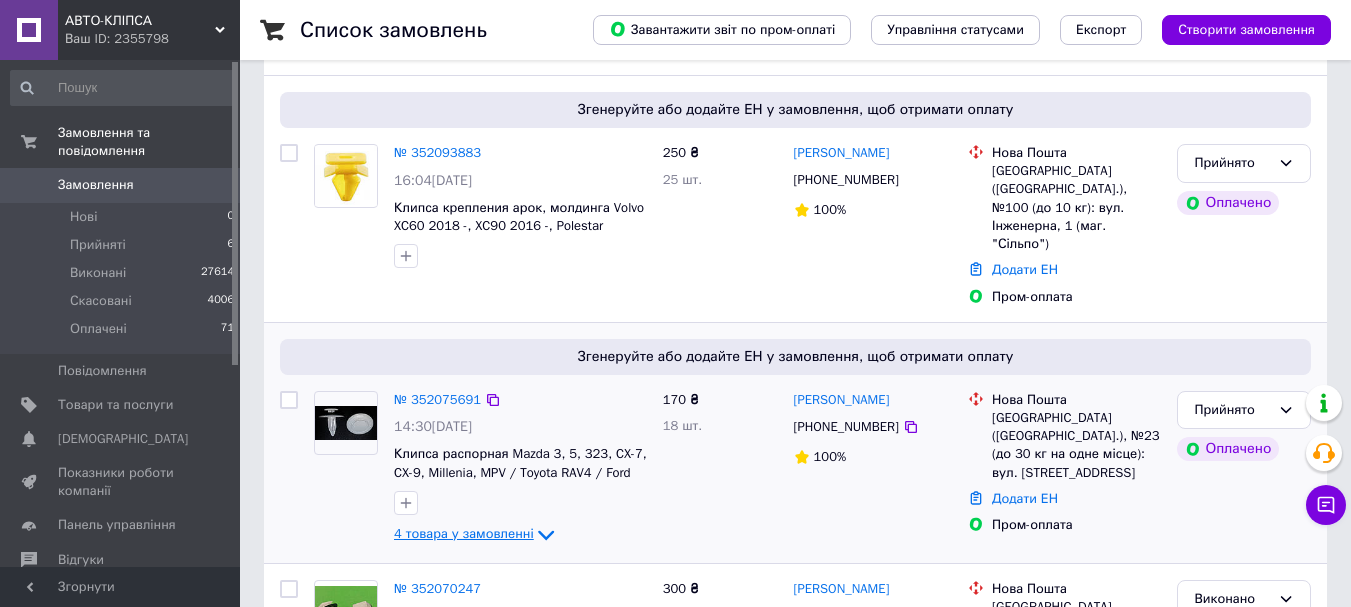 click on "4 товара у замовленні" at bounding box center [464, 533] 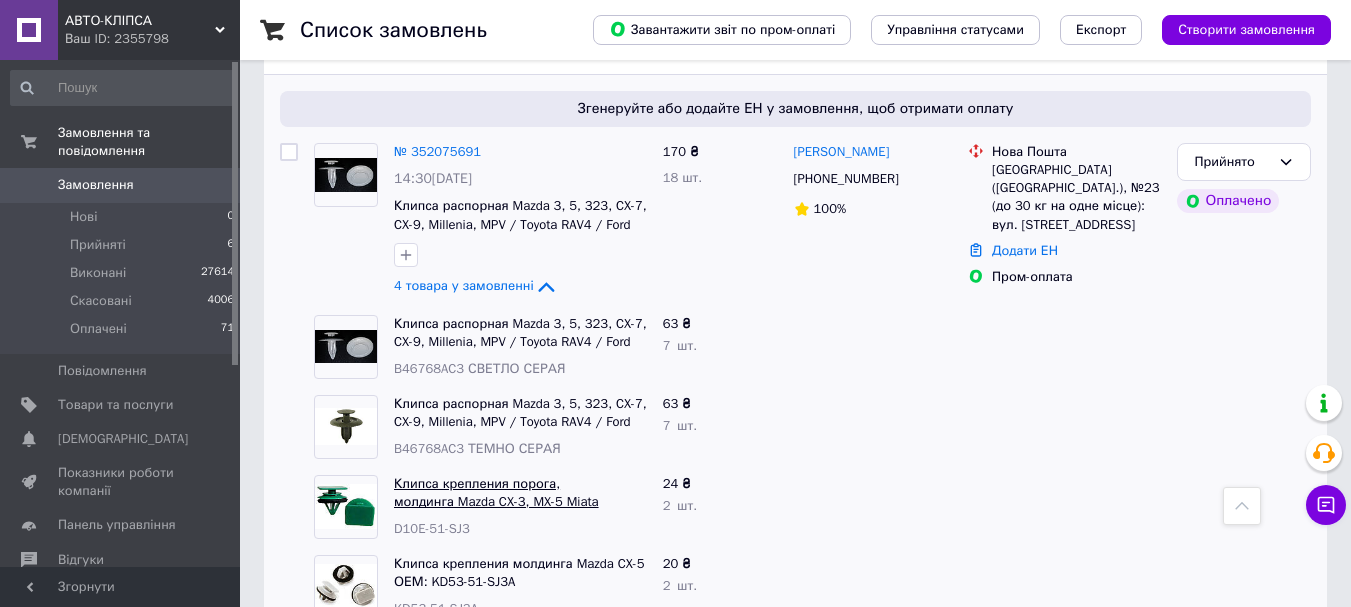scroll, scrollTop: 600, scrollLeft: 0, axis: vertical 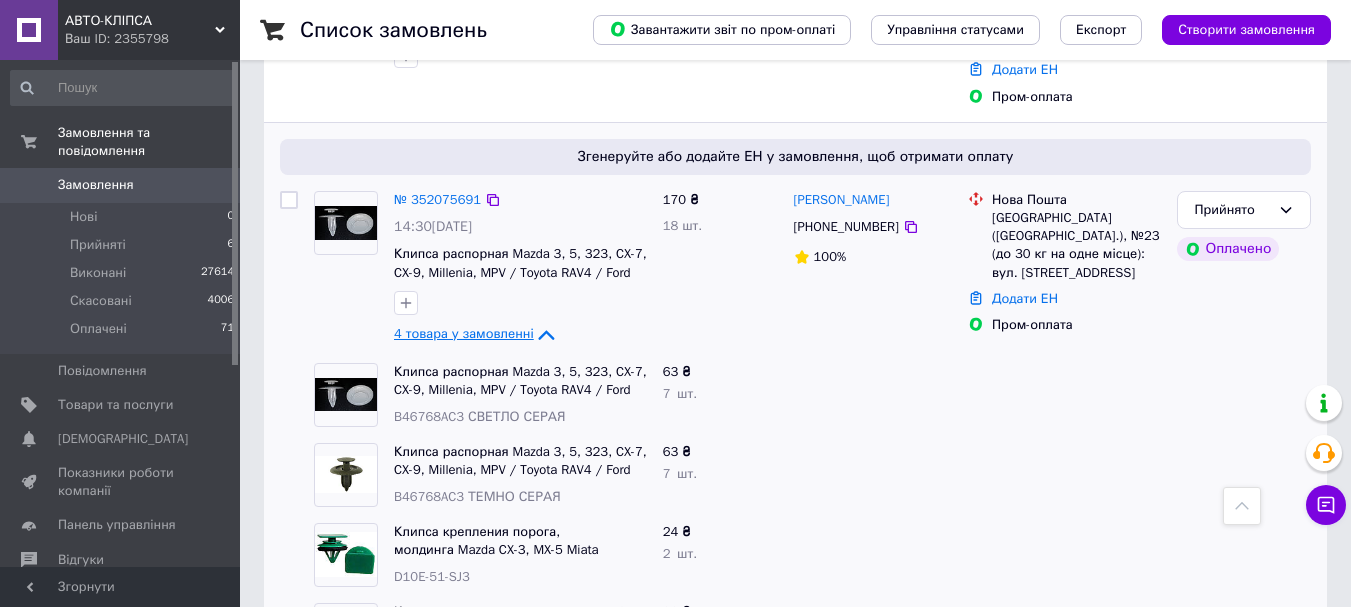 click on "4 товара у замовленні" at bounding box center [464, 333] 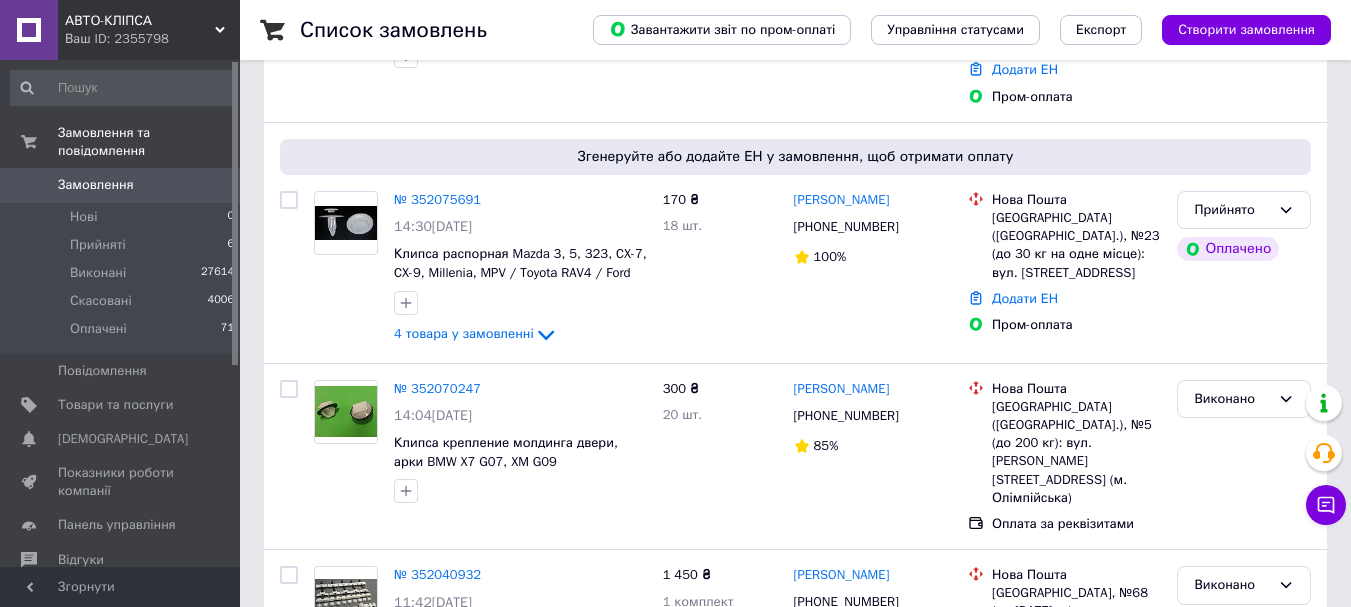 scroll, scrollTop: 200, scrollLeft: 0, axis: vertical 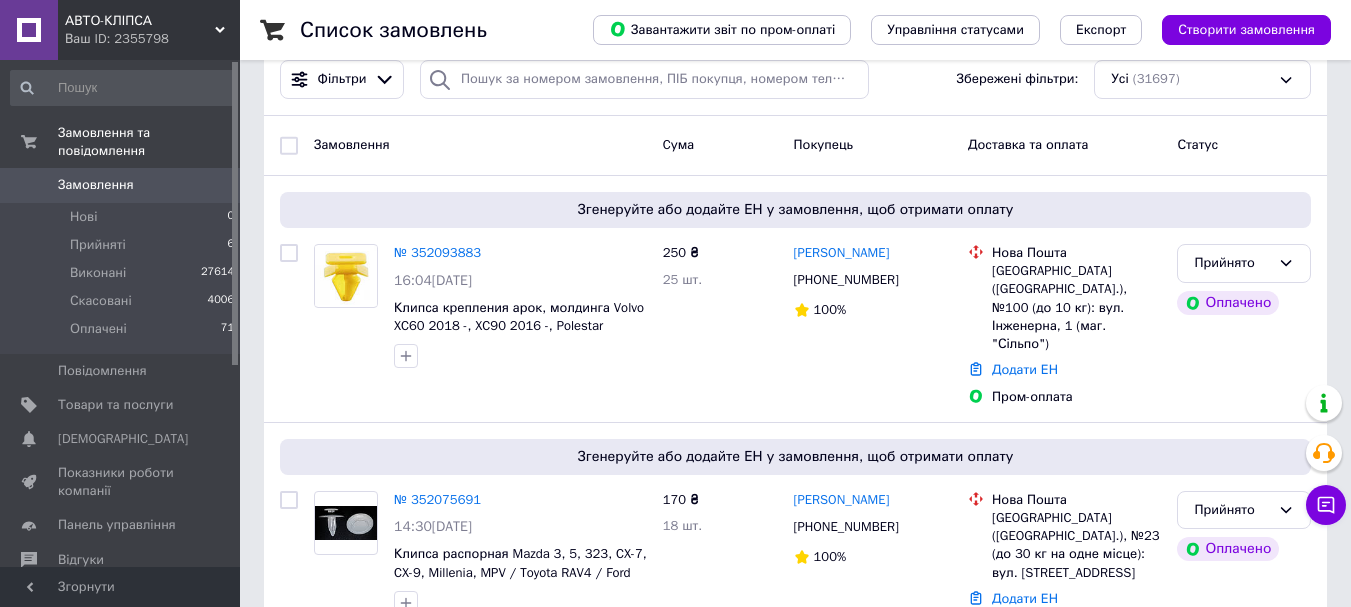 click on "Замовлення" at bounding box center (96, 185) 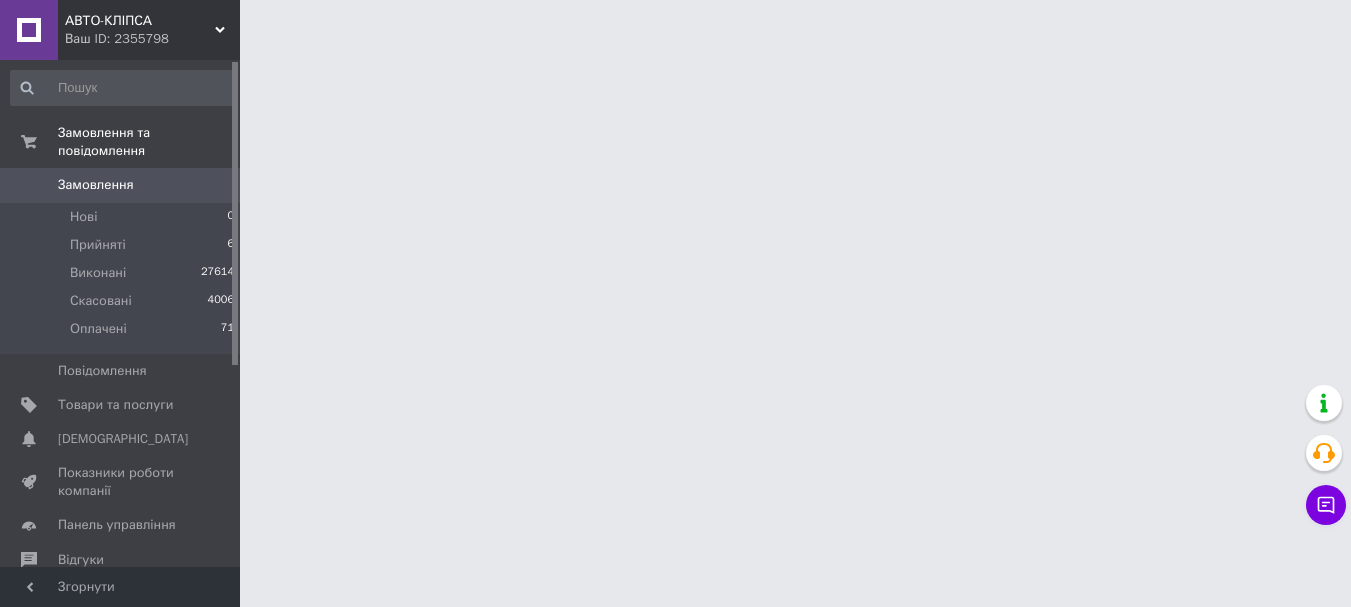 scroll, scrollTop: 0, scrollLeft: 0, axis: both 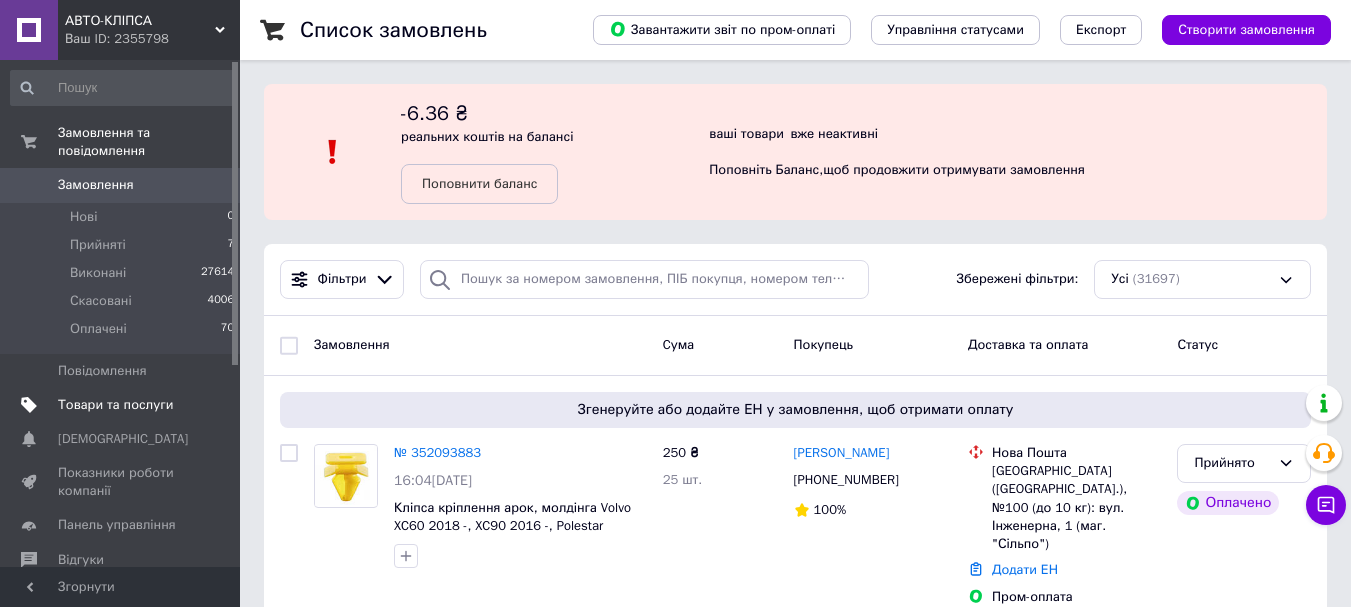 click on "Товари та послуги" at bounding box center [115, 405] 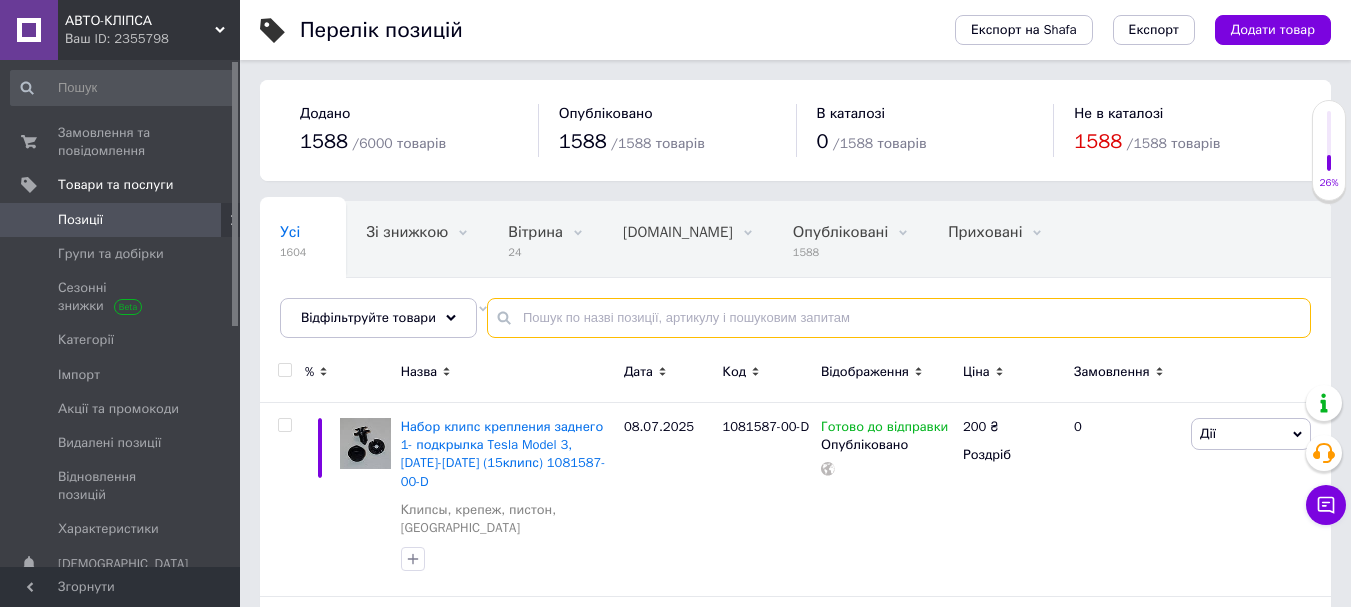 click at bounding box center (899, 318) 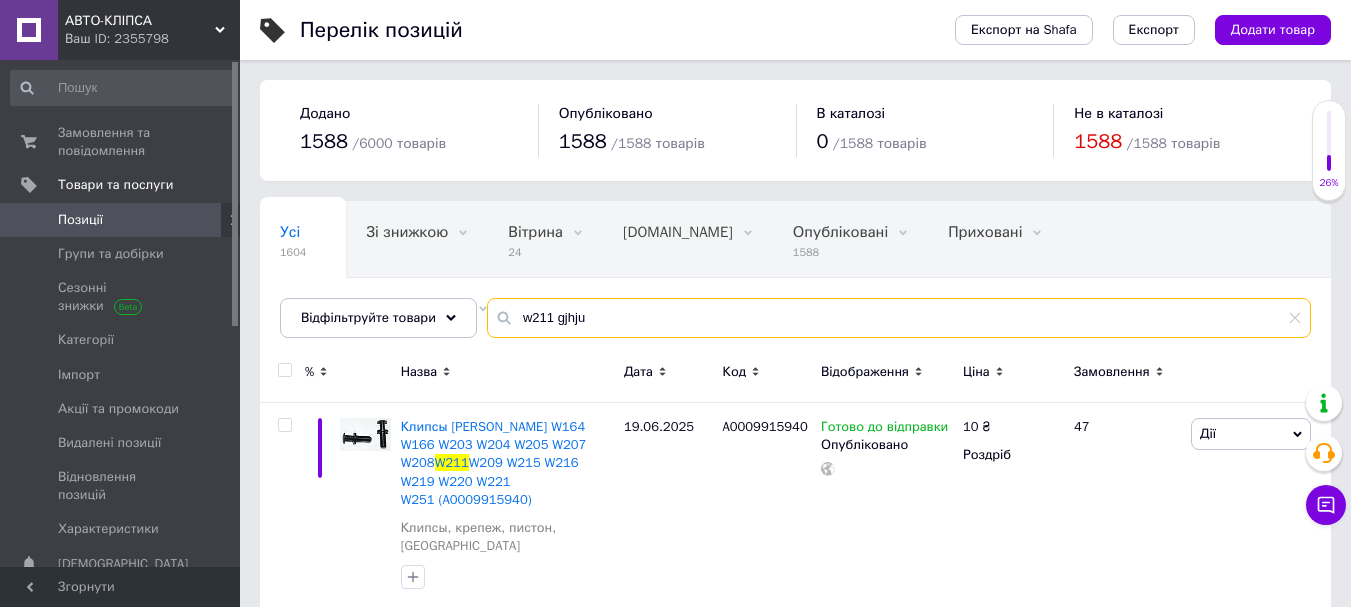 drag, startPoint x: 592, startPoint y: 315, endPoint x: 548, endPoint y: 311, distance: 44.181442 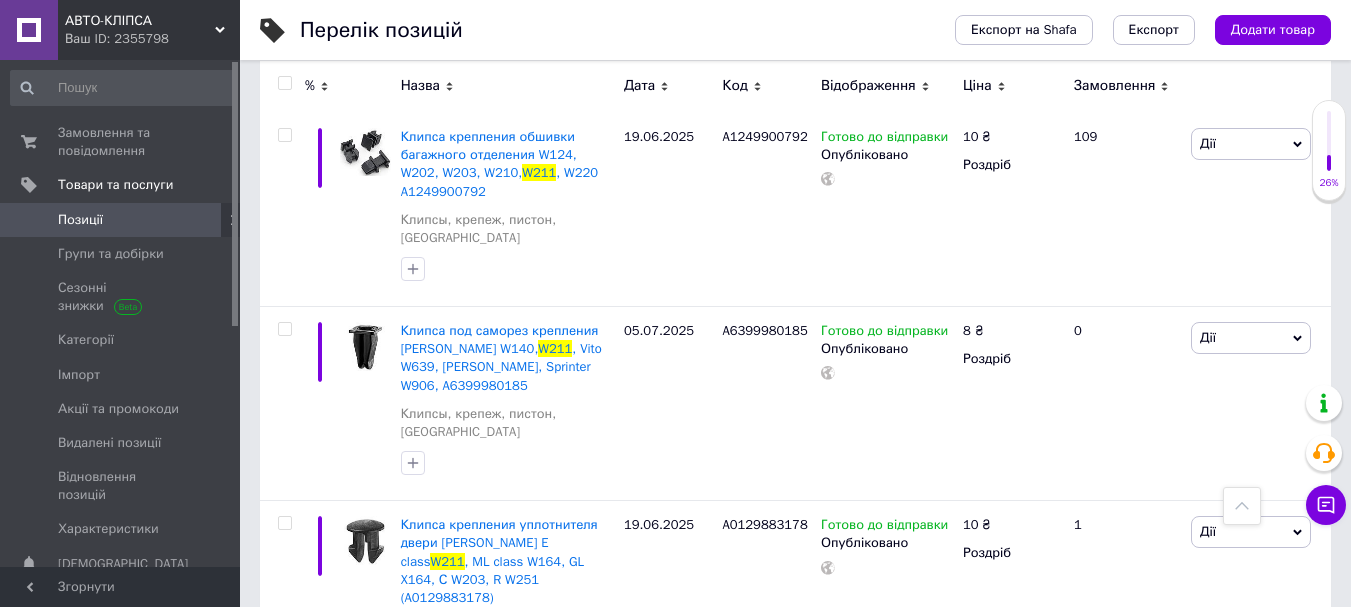 scroll, scrollTop: 3300, scrollLeft: 0, axis: vertical 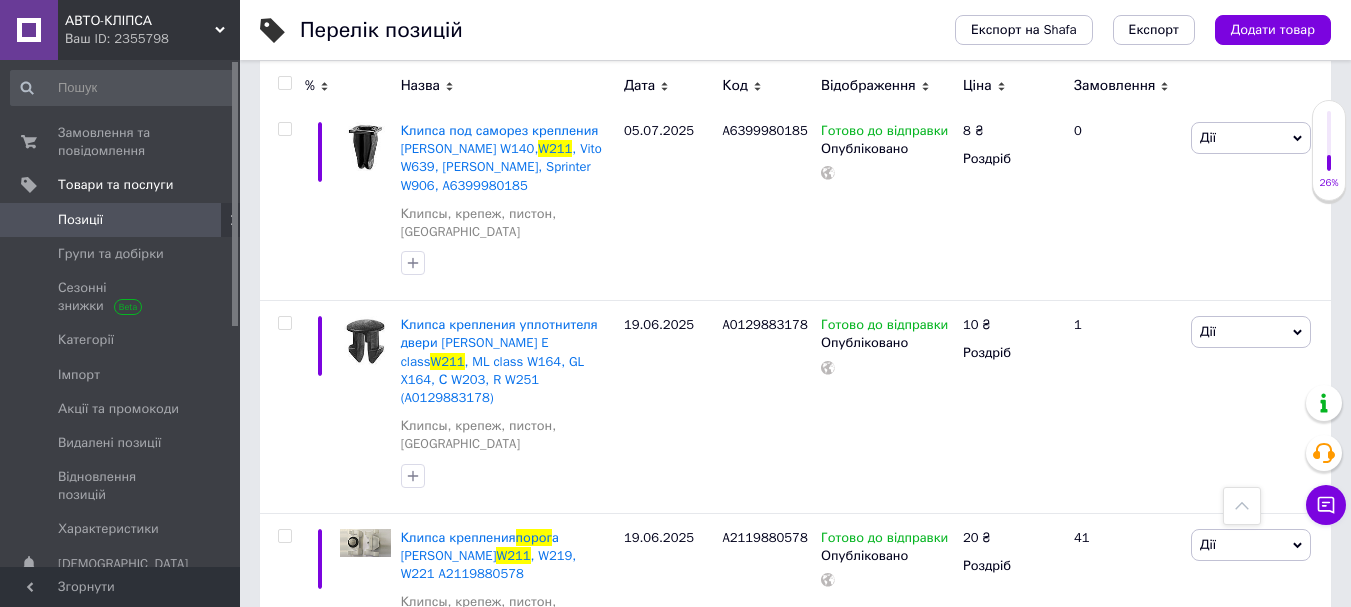 type on "w211 порог" 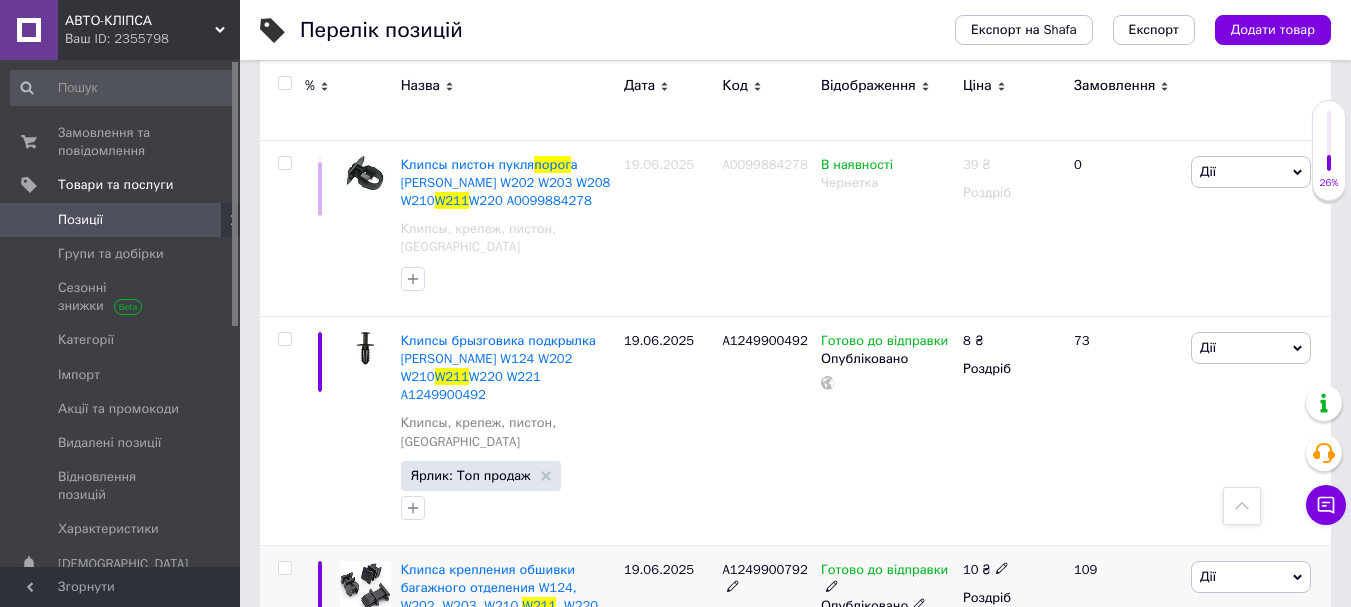 scroll, scrollTop: 2700, scrollLeft: 0, axis: vertical 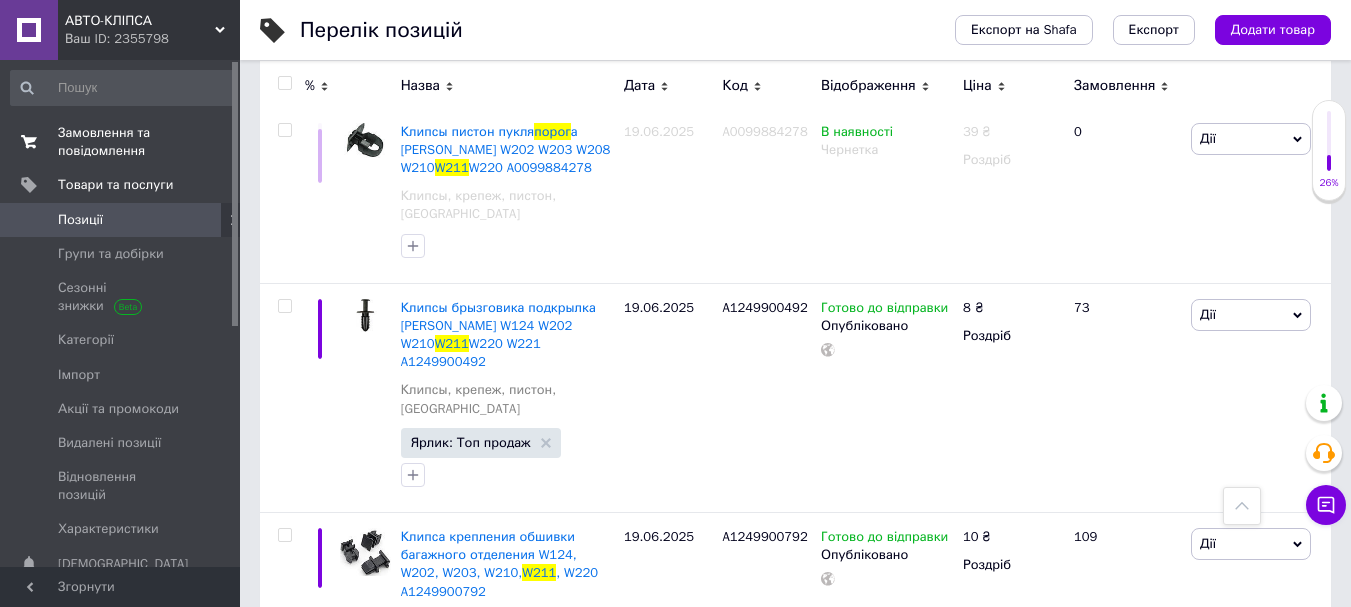 click on "Замовлення та повідомлення" at bounding box center [121, 142] 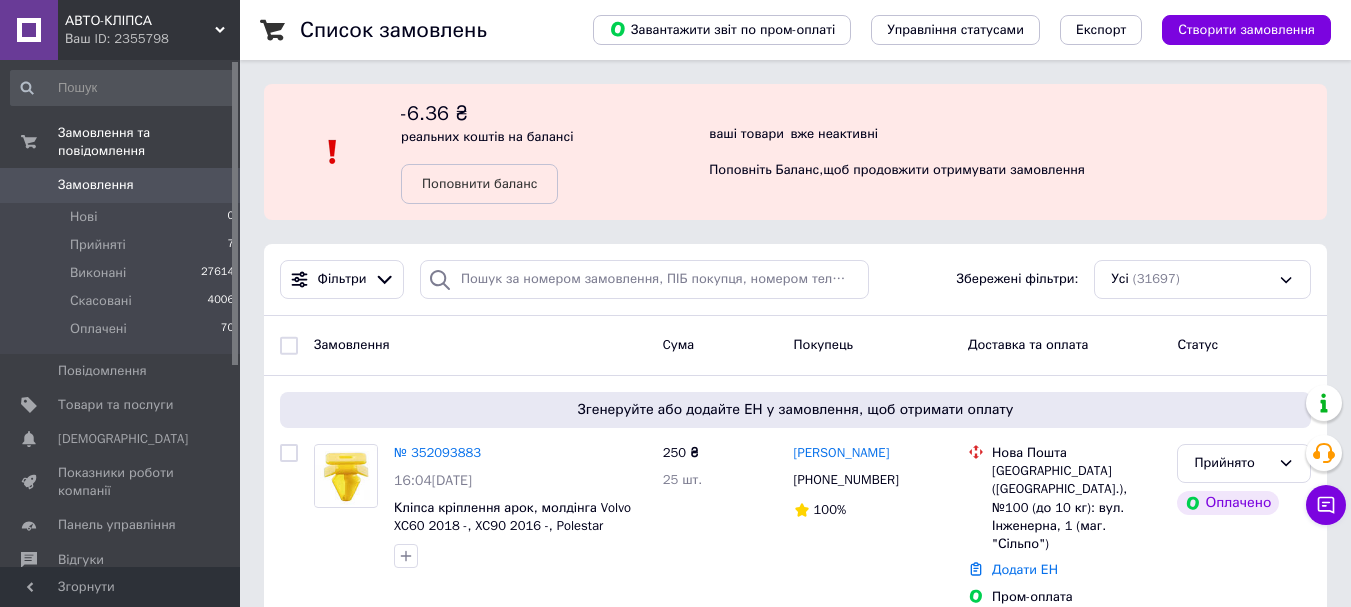 scroll, scrollTop: 100, scrollLeft: 0, axis: vertical 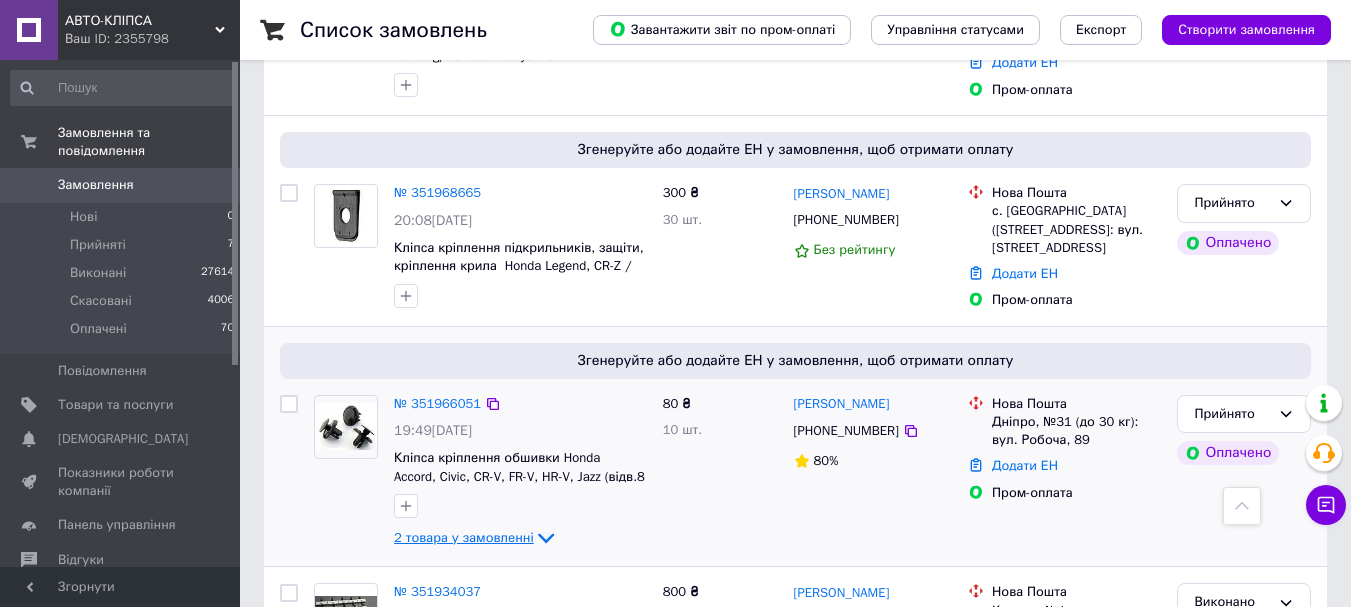 click on "2 товара у замовленні" at bounding box center (464, 537) 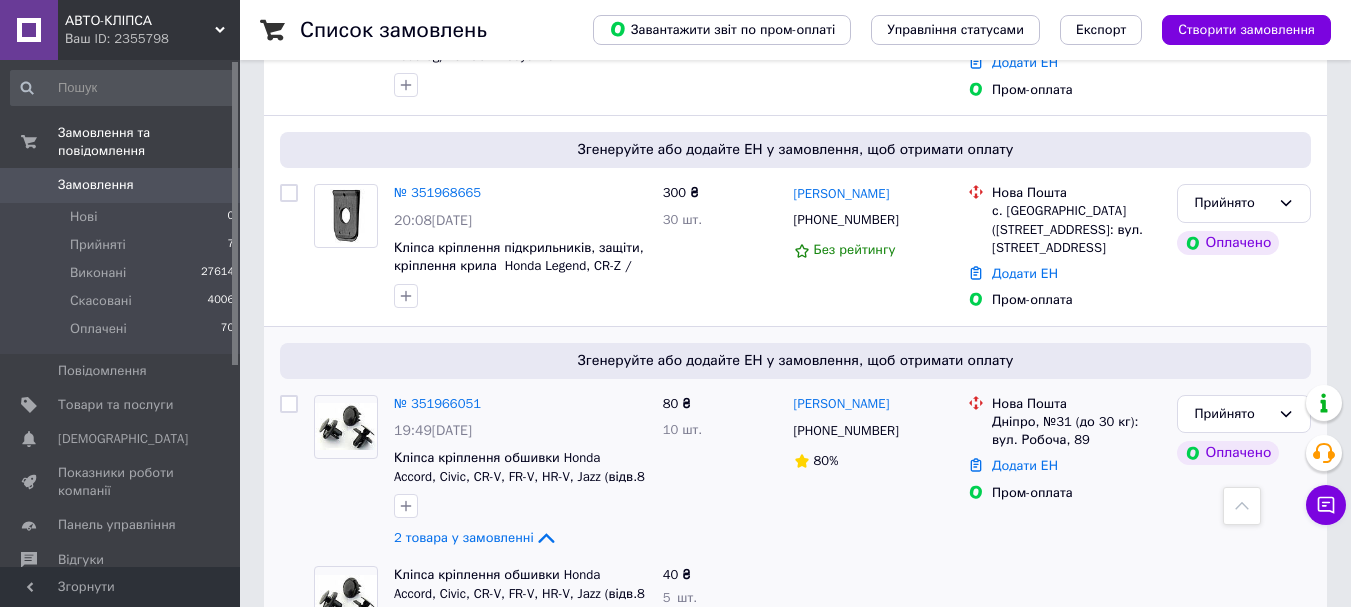 scroll, scrollTop: 2100, scrollLeft: 0, axis: vertical 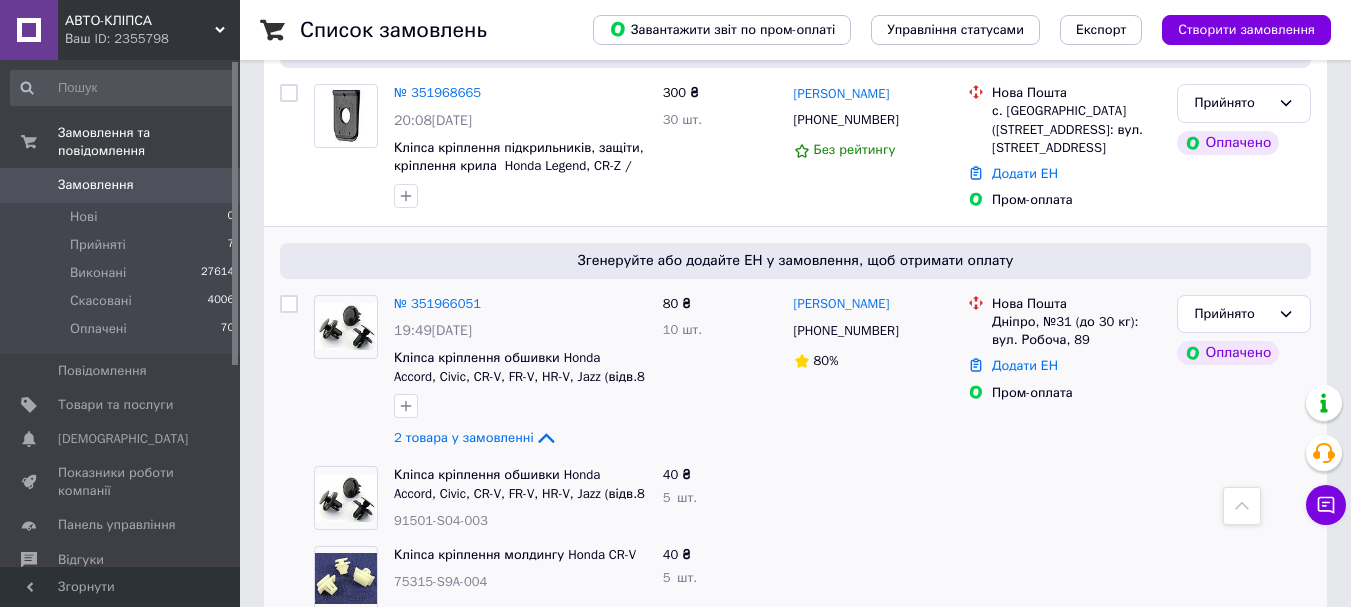 click on "Замовлення" at bounding box center (96, 185) 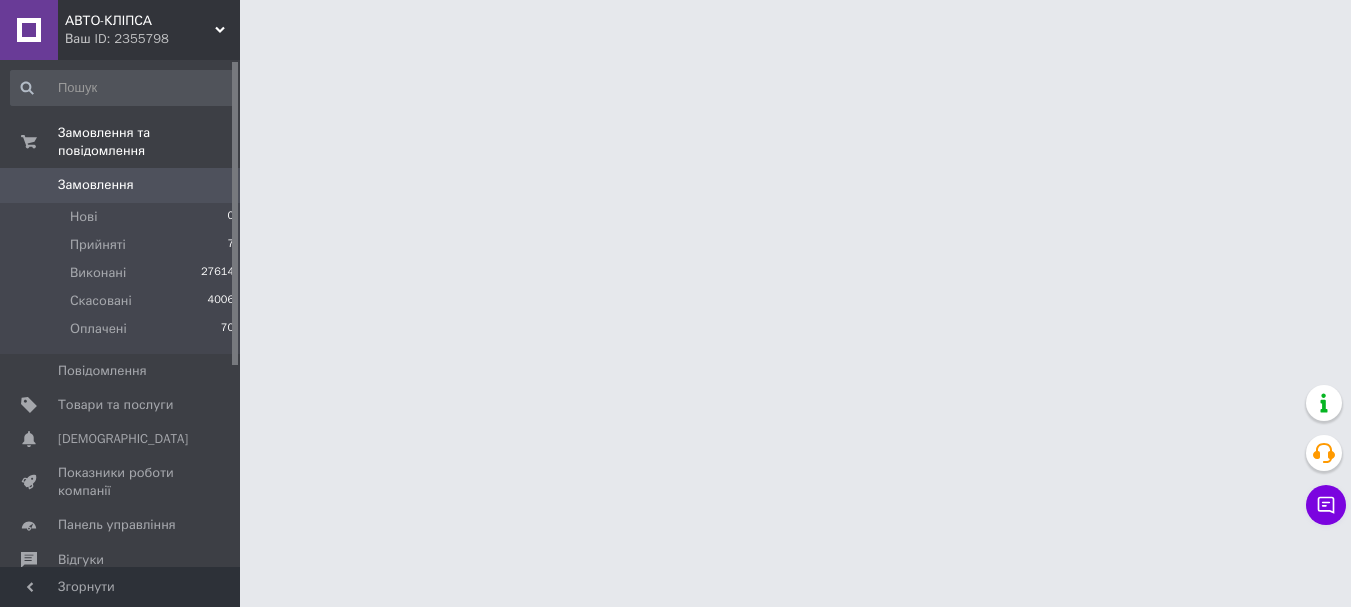 scroll, scrollTop: 0, scrollLeft: 0, axis: both 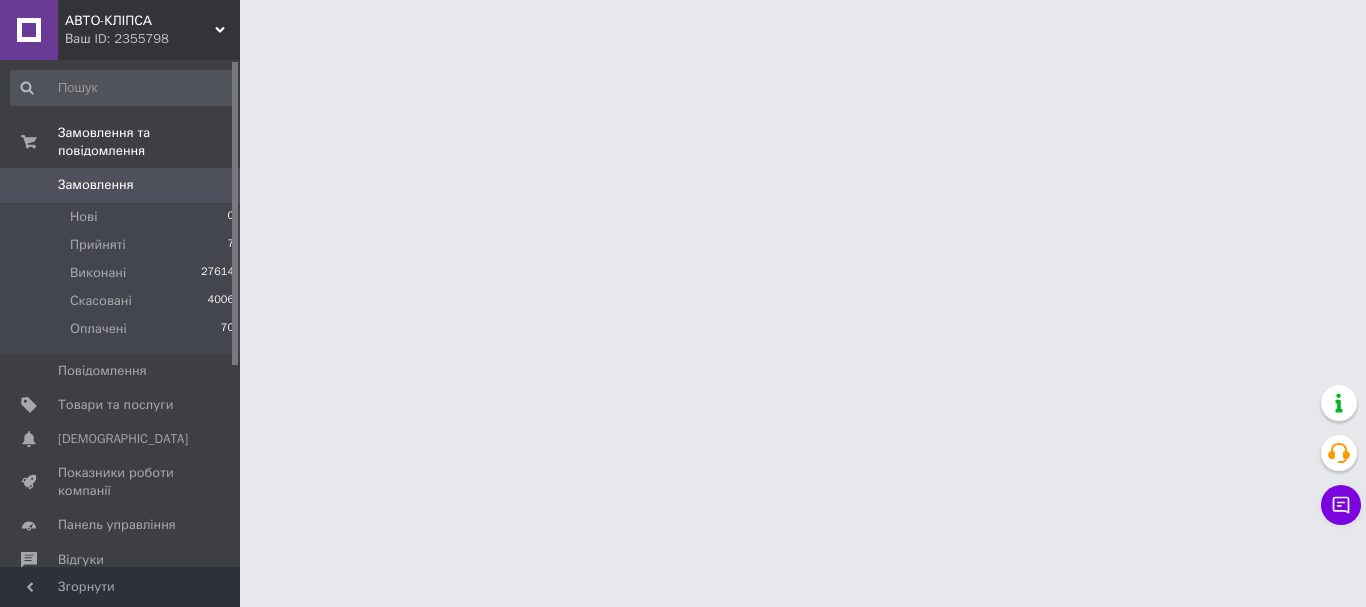 click on "Замовлення" at bounding box center [121, 185] 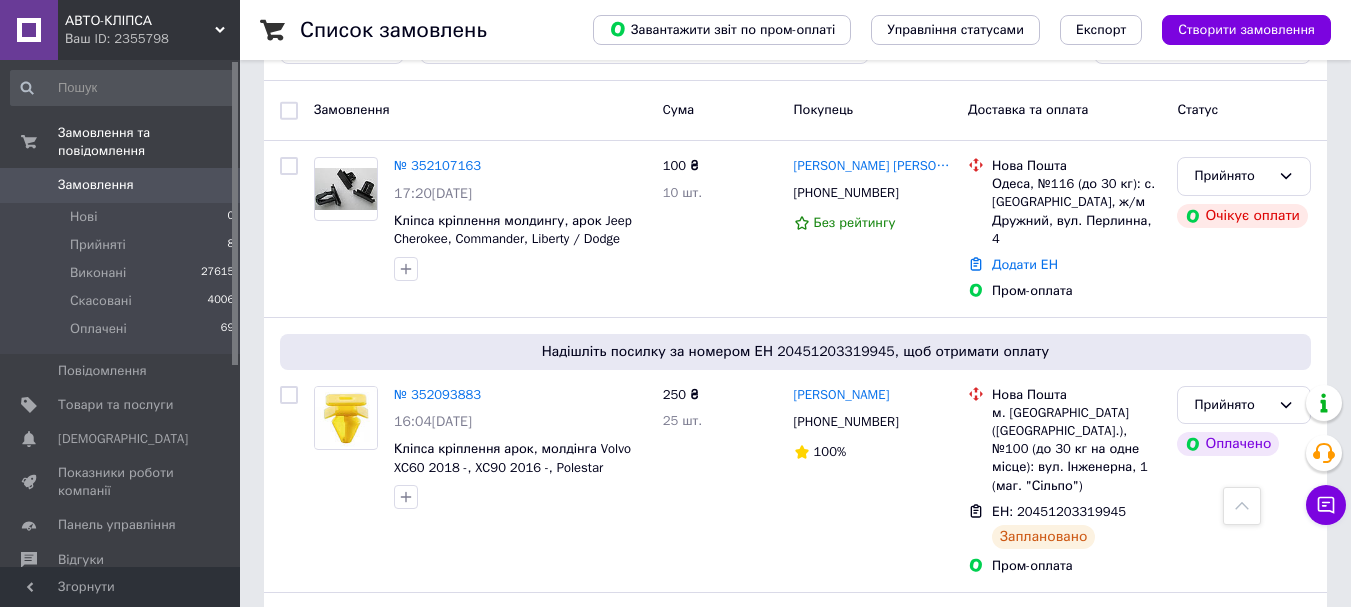 scroll, scrollTop: 200, scrollLeft: 0, axis: vertical 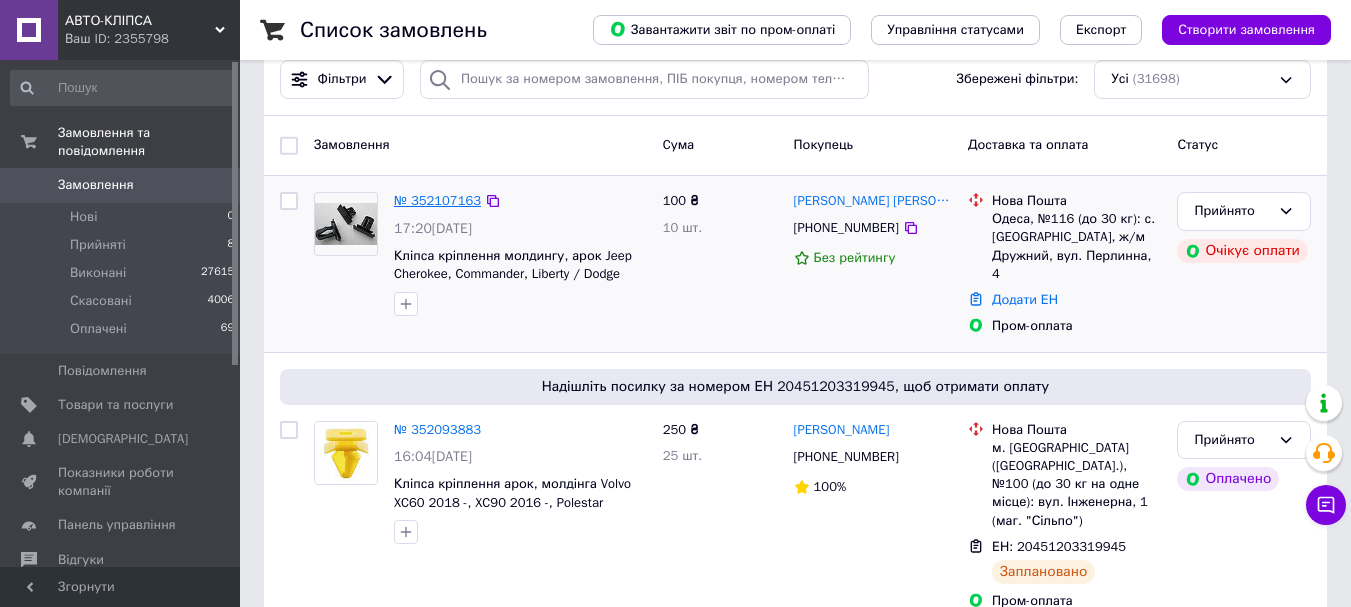 click on "№ 352107163" at bounding box center [437, 200] 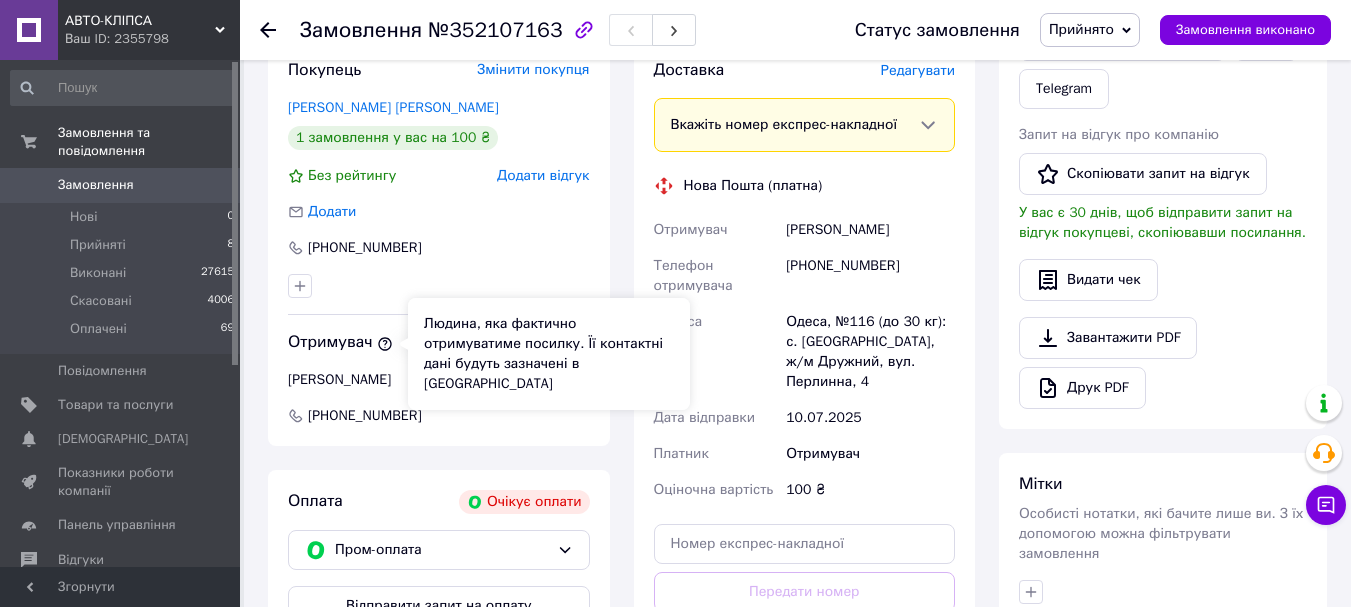 scroll, scrollTop: 500, scrollLeft: 0, axis: vertical 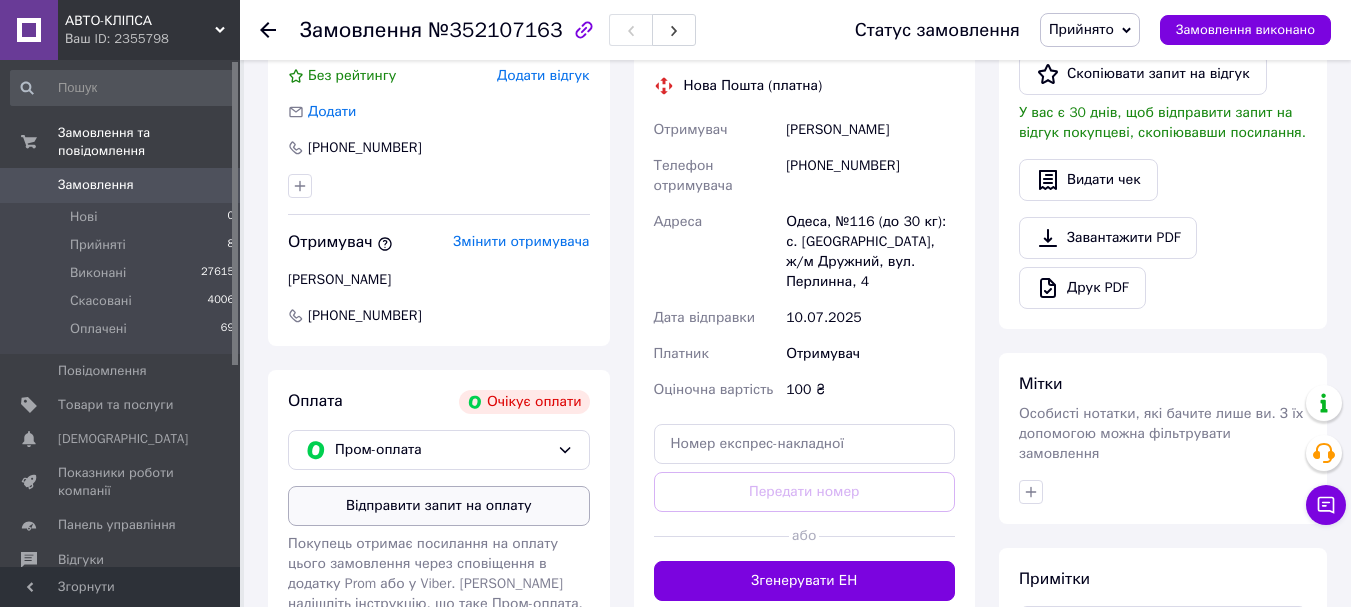 click on "Відправити запит на оплату" at bounding box center (439, 506) 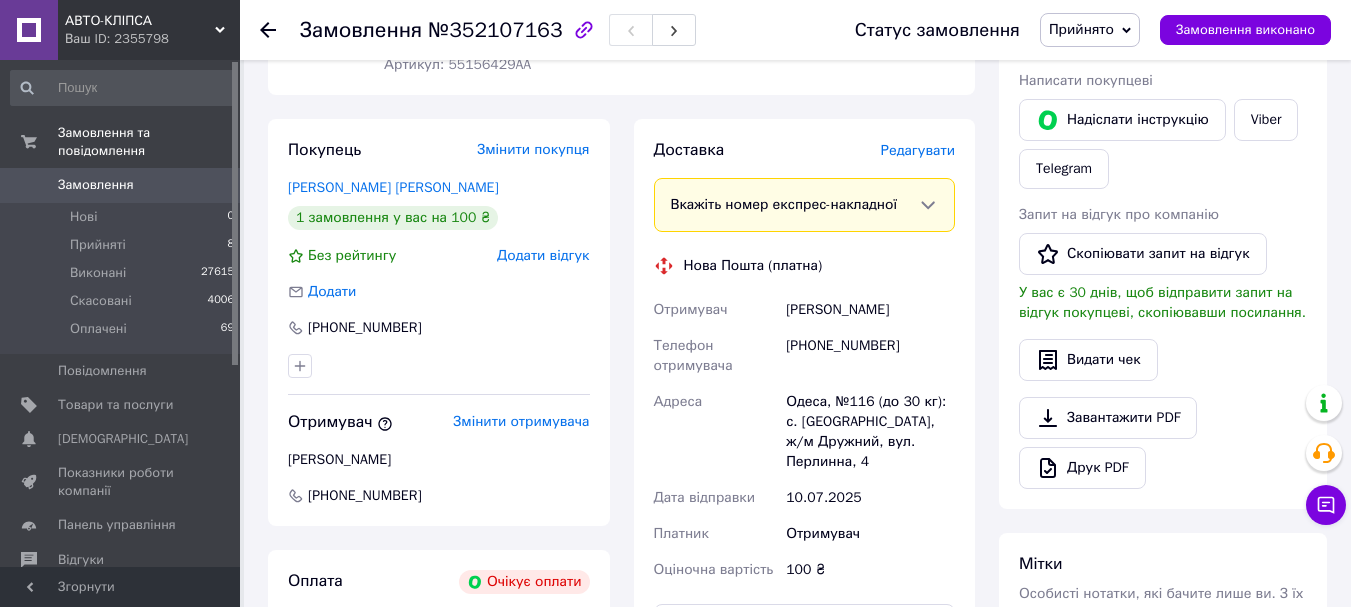 scroll, scrollTop: 300, scrollLeft: 0, axis: vertical 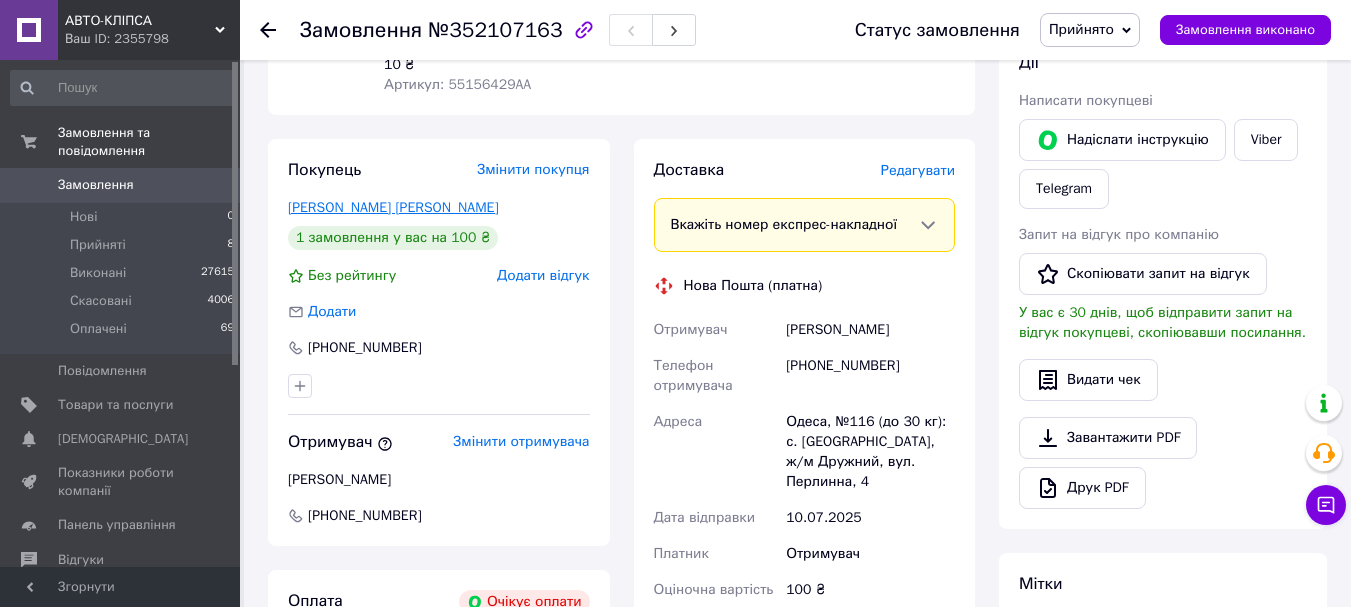 click on "[PERSON_NAME] [PERSON_NAME]" at bounding box center [393, 207] 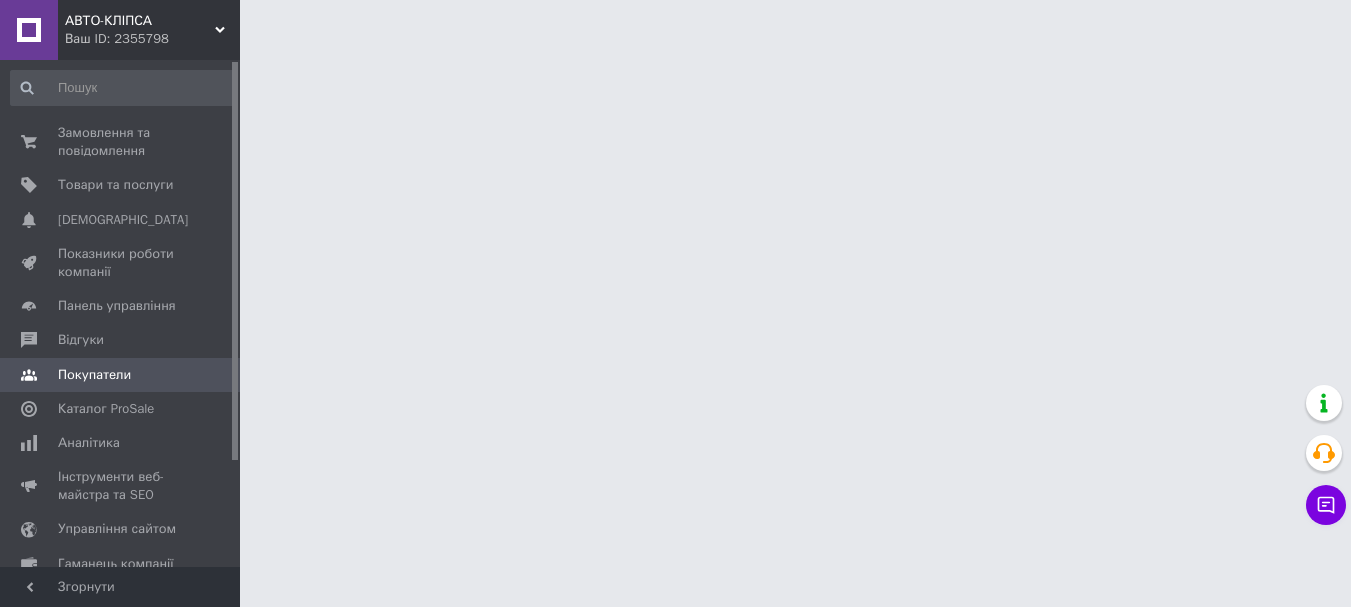 scroll, scrollTop: 0, scrollLeft: 0, axis: both 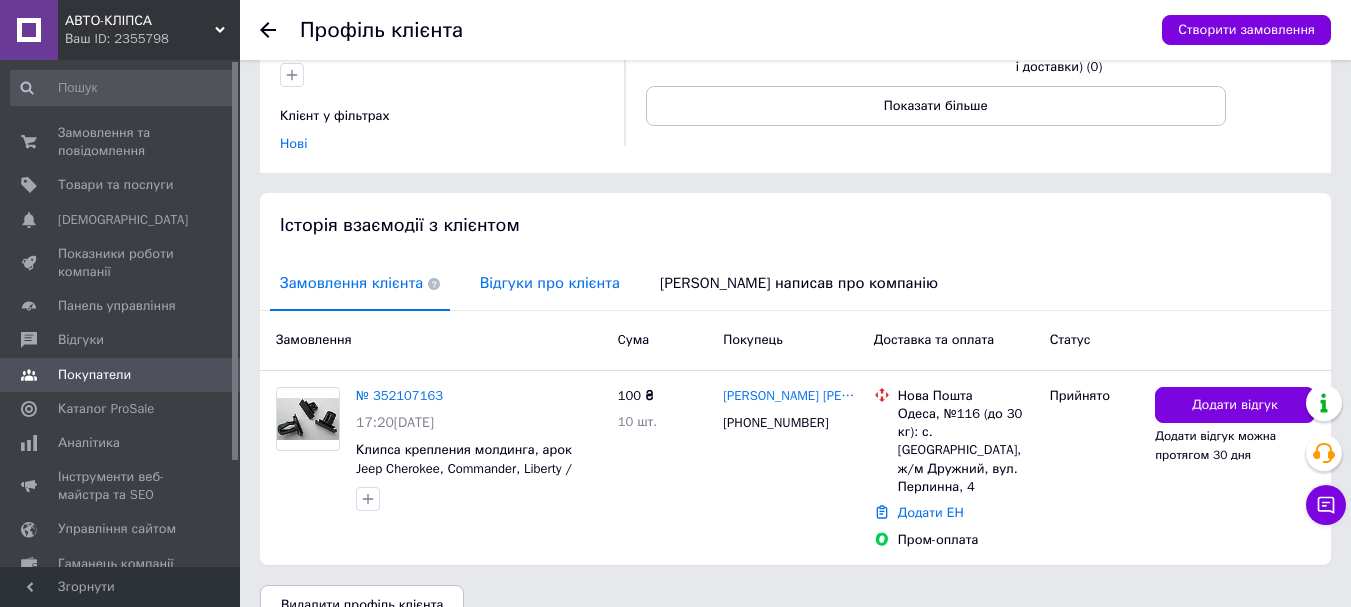 click on "Відгуки про клієнта" at bounding box center (550, 283) 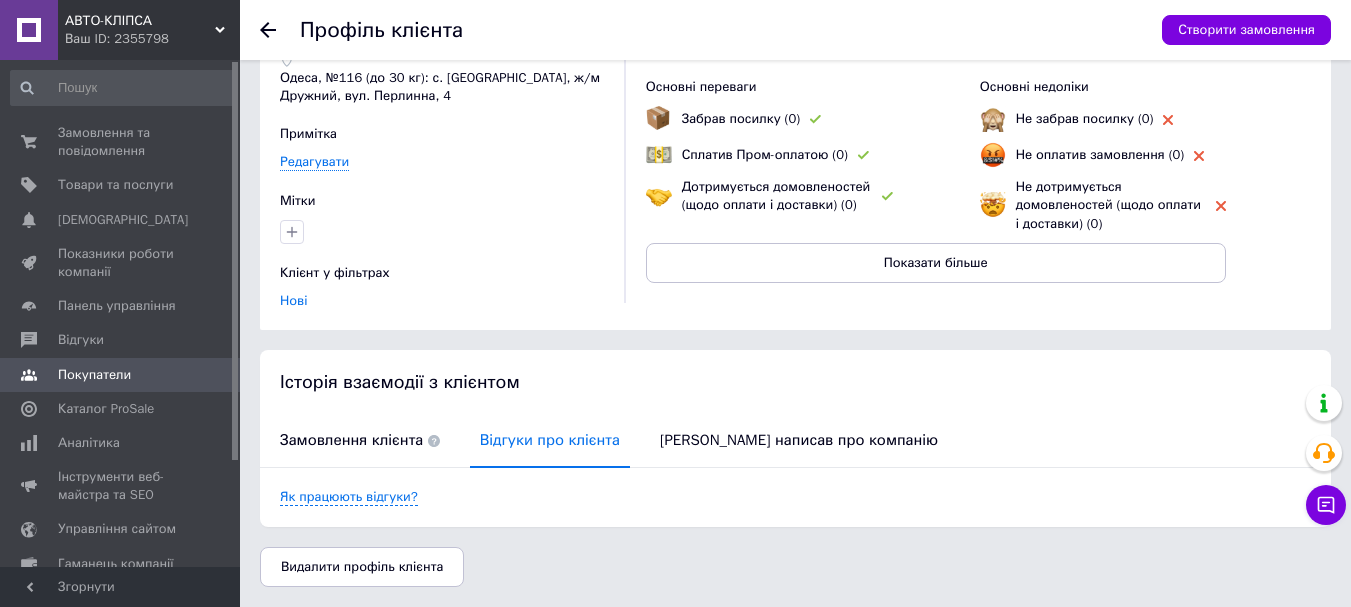 scroll, scrollTop: 112, scrollLeft: 0, axis: vertical 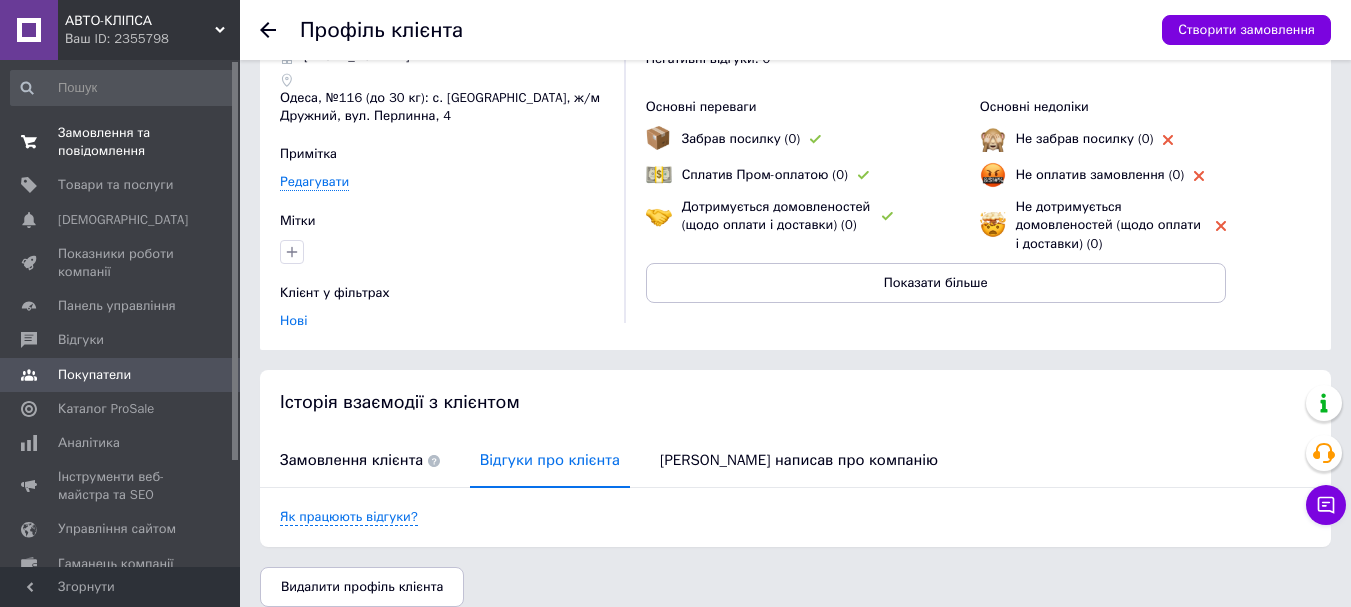 click on "Замовлення та повідомлення" at bounding box center (121, 142) 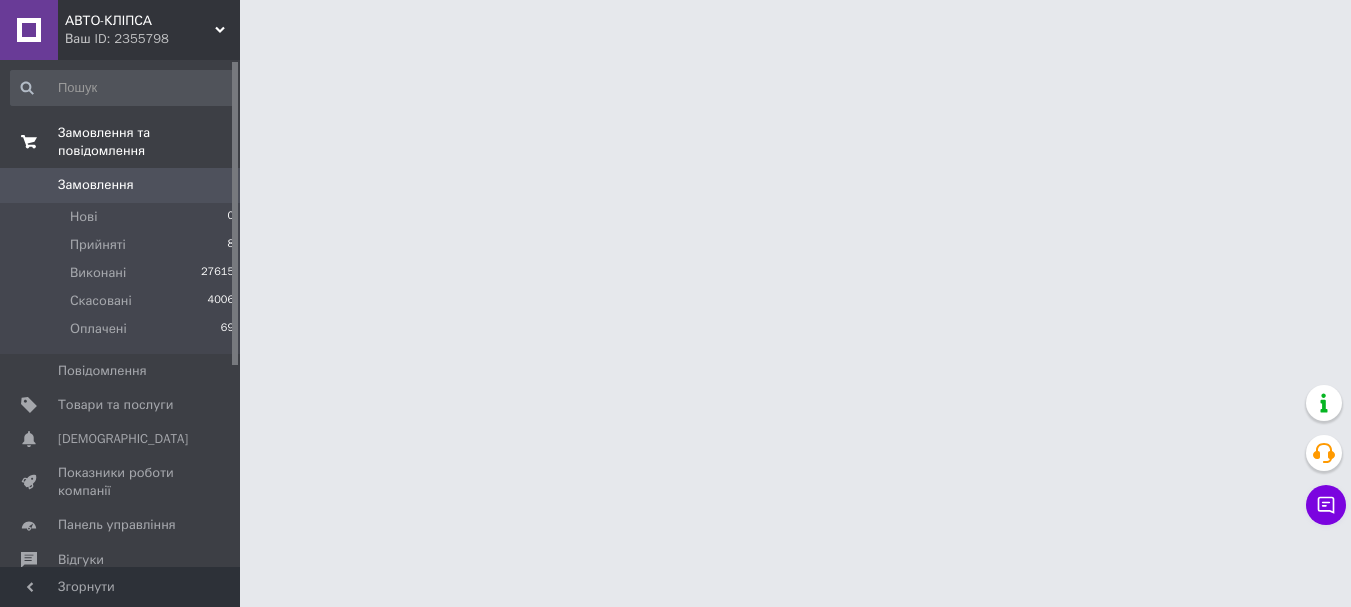 scroll, scrollTop: 0, scrollLeft: 0, axis: both 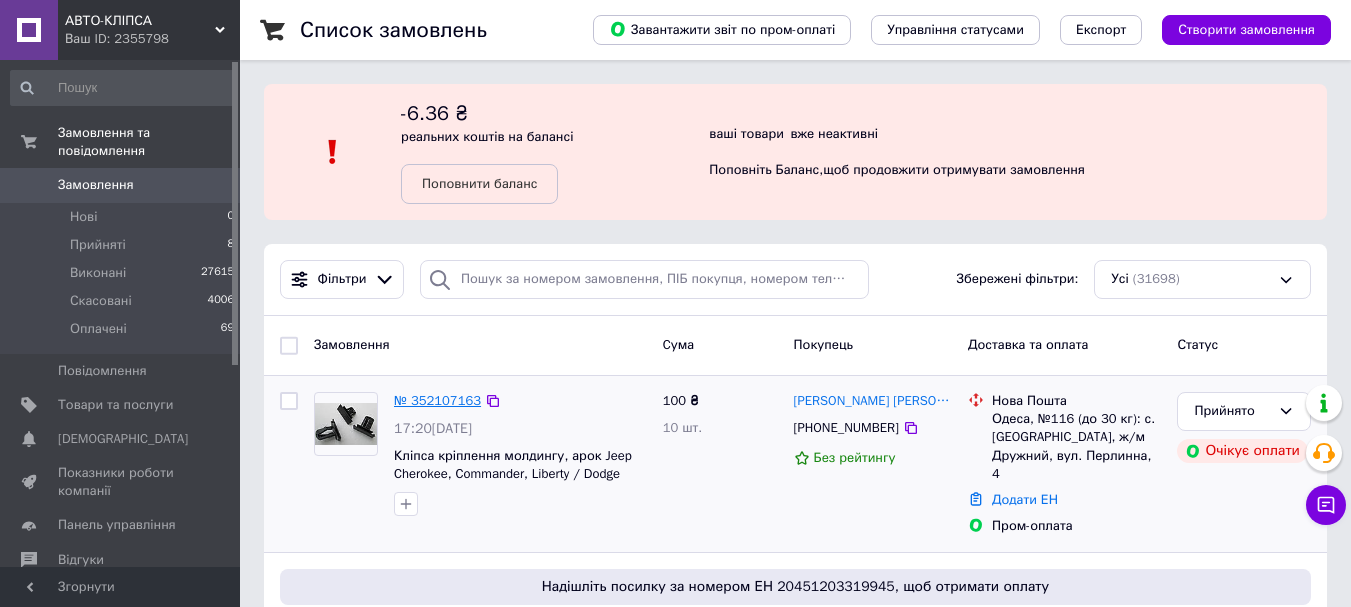 click on "№ 352107163" at bounding box center (437, 400) 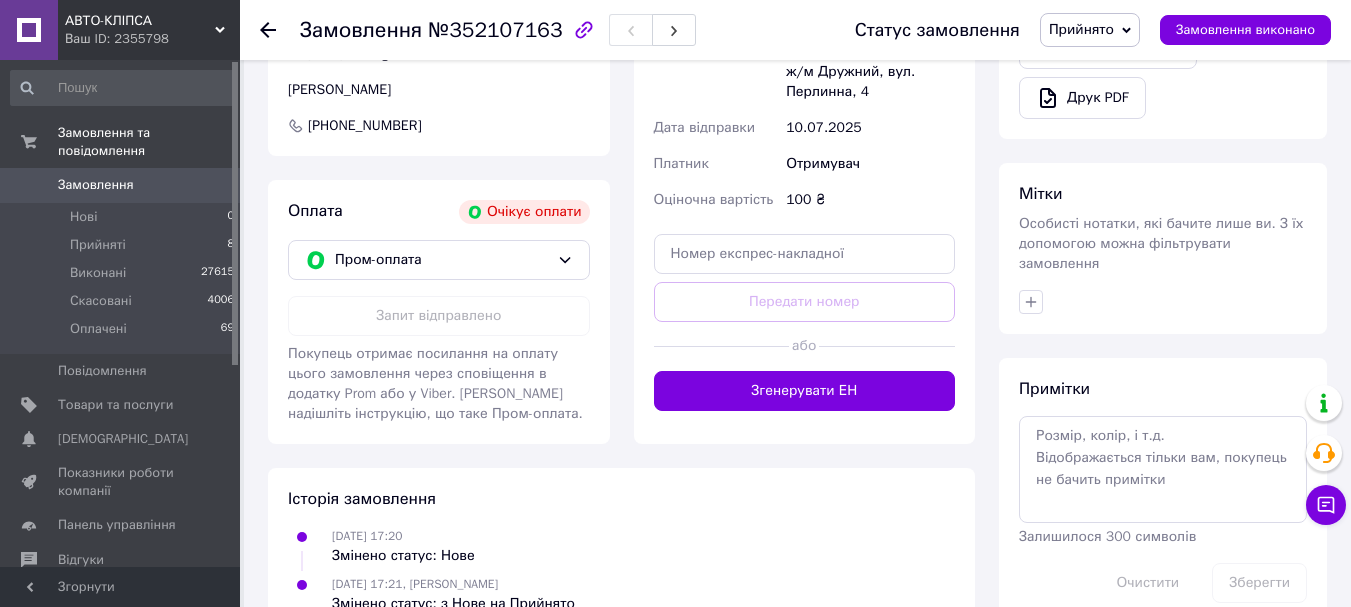 scroll, scrollTop: 700, scrollLeft: 0, axis: vertical 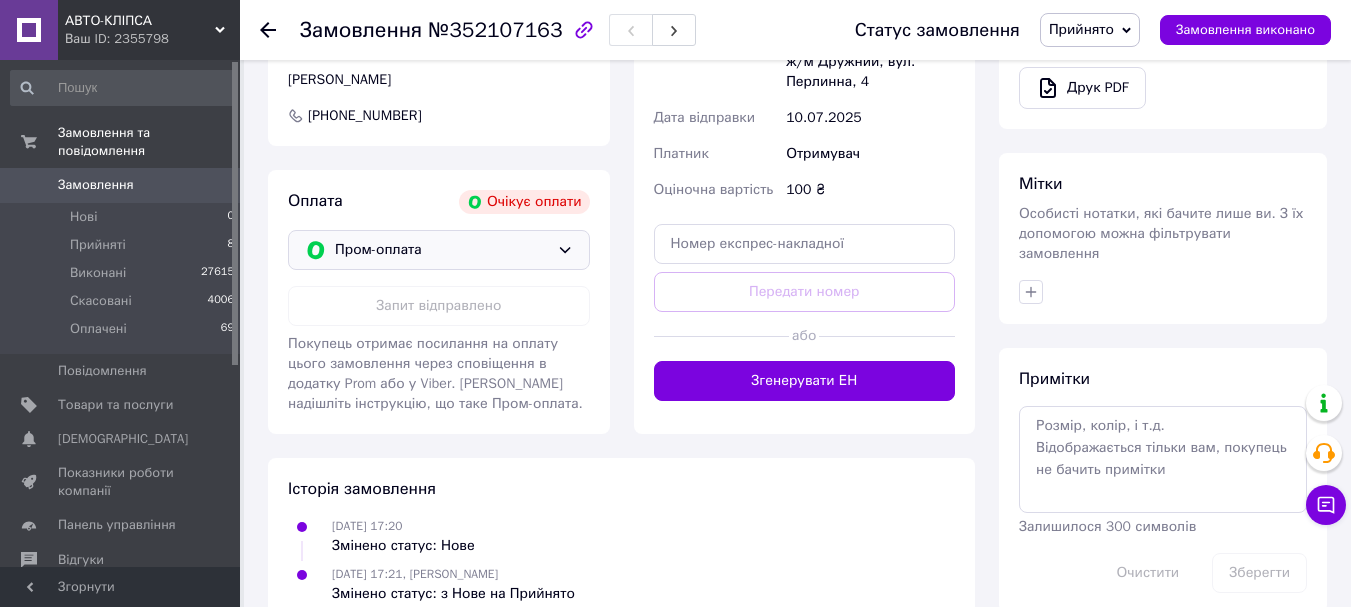 click on "Пром-оплата" at bounding box center (442, 250) 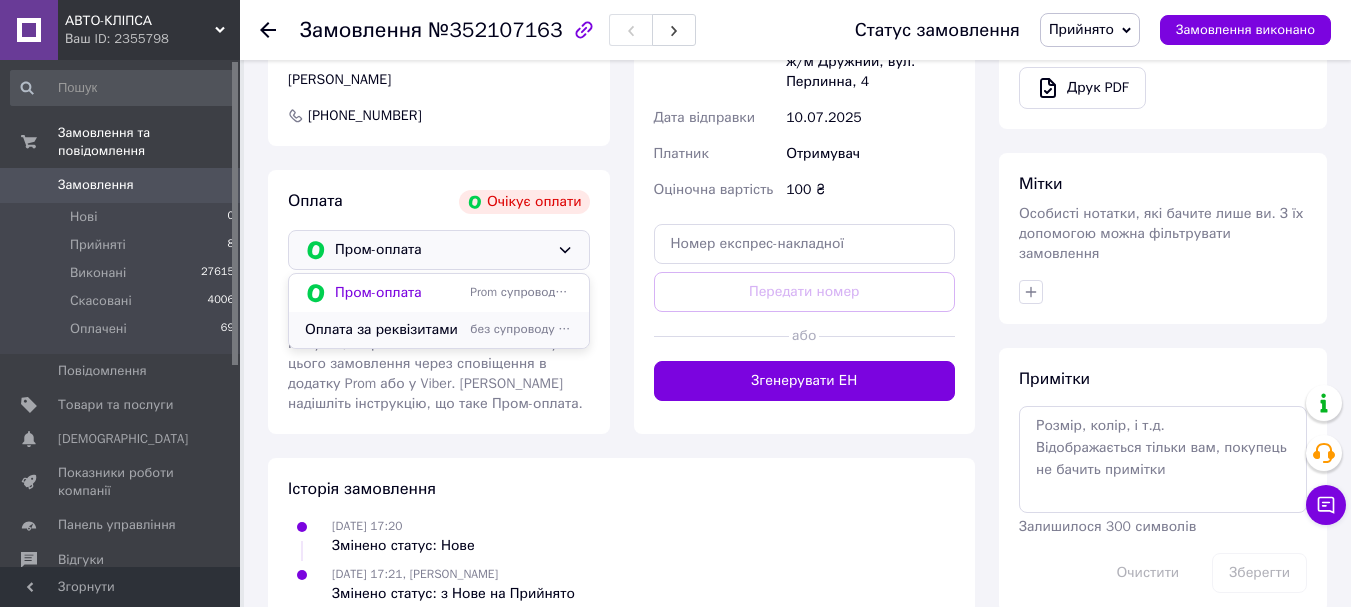 click on "Оплата за реквізитами" at bounding box center [383, 330] 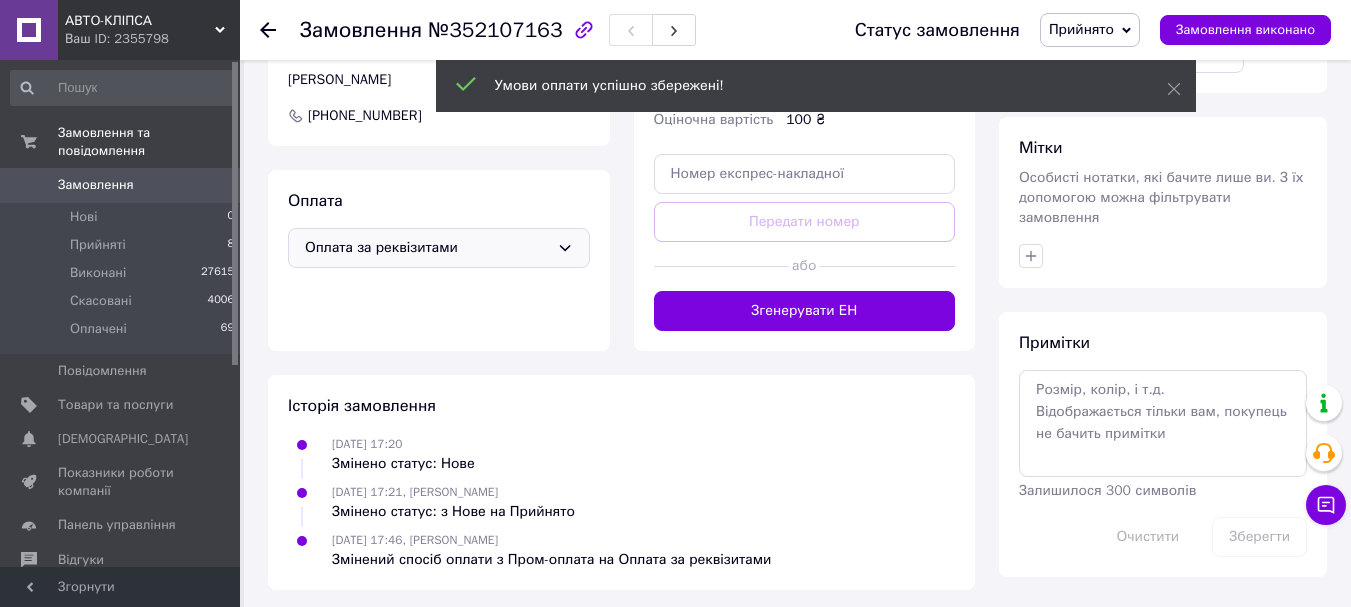 scroll, scrollTop: 687, scrollLeft: 0, axis: vertical 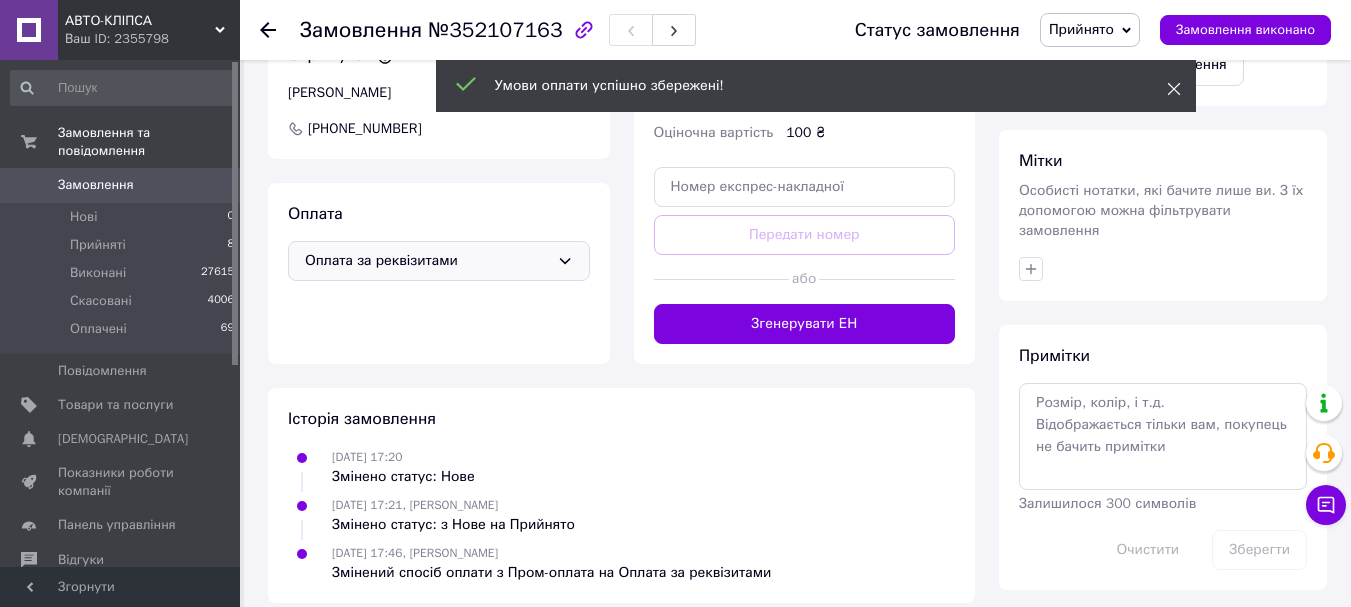 click 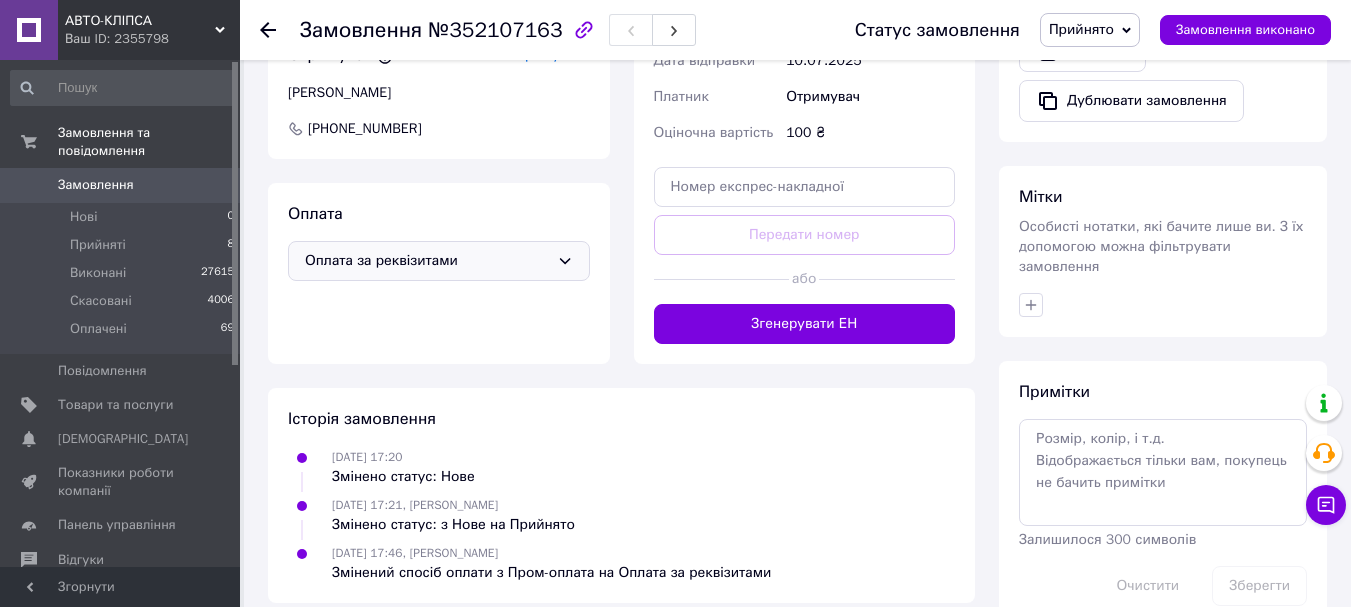 click on "Прийнято" at bounding box center (1081, 29) 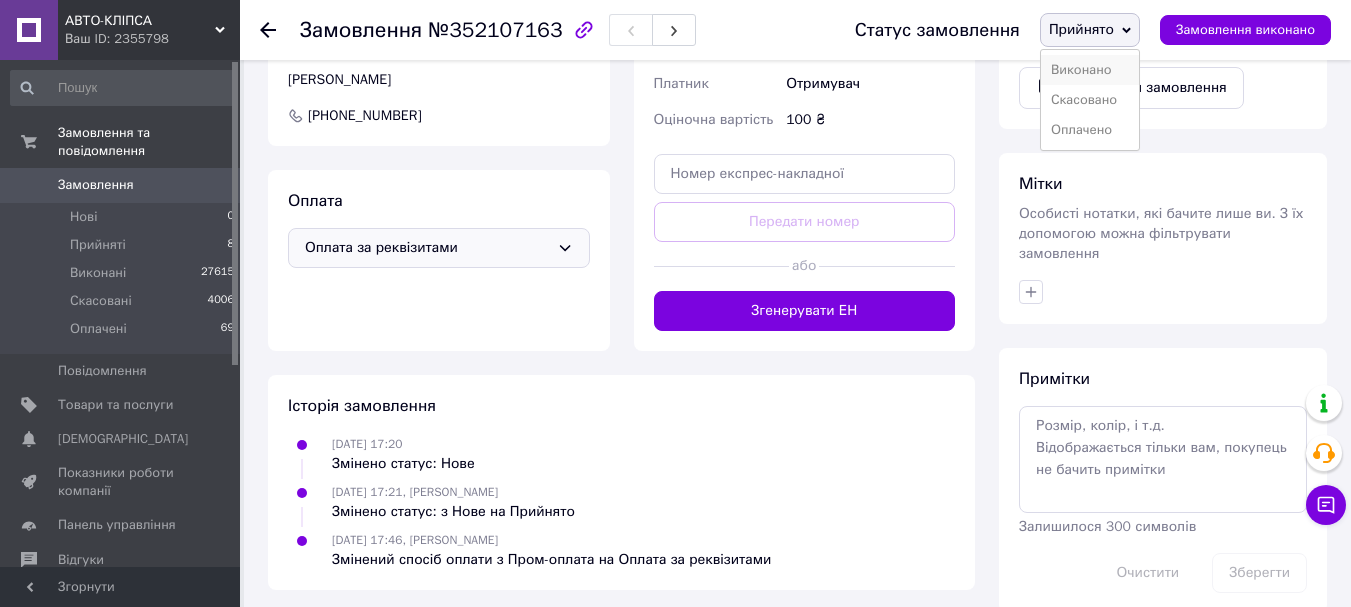 click on "Виконано" at bounding box center (1090, 70) 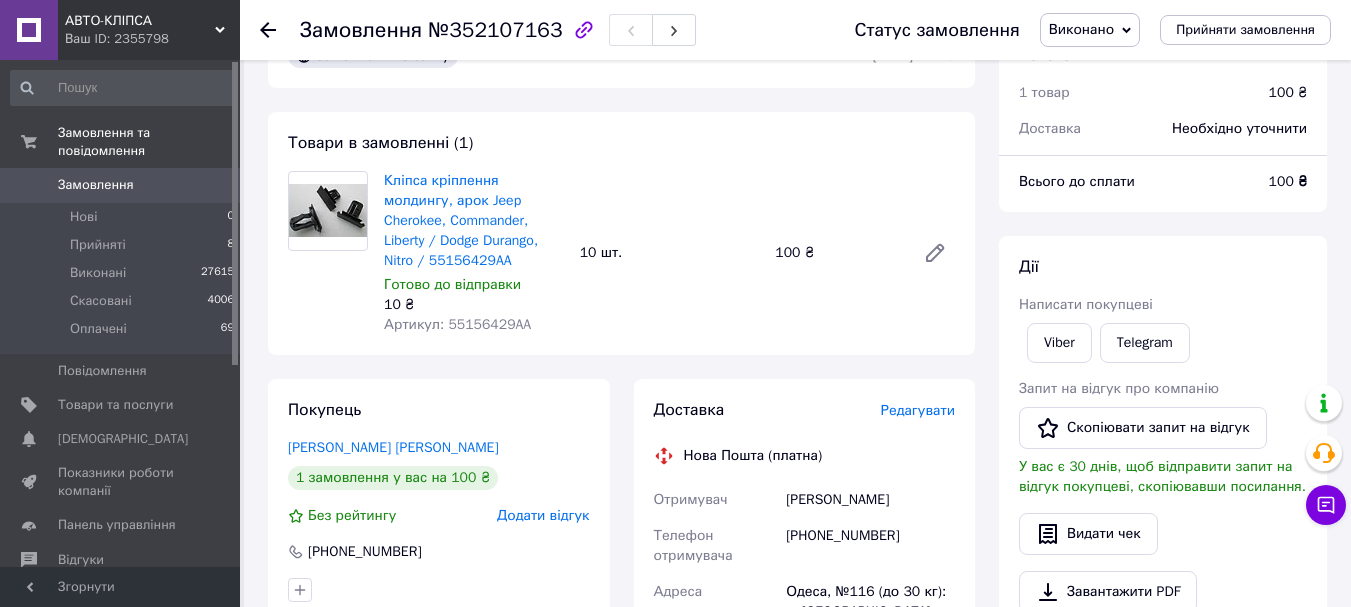scroll, scrollTop: 0, scrollLeft: 0, axis: both 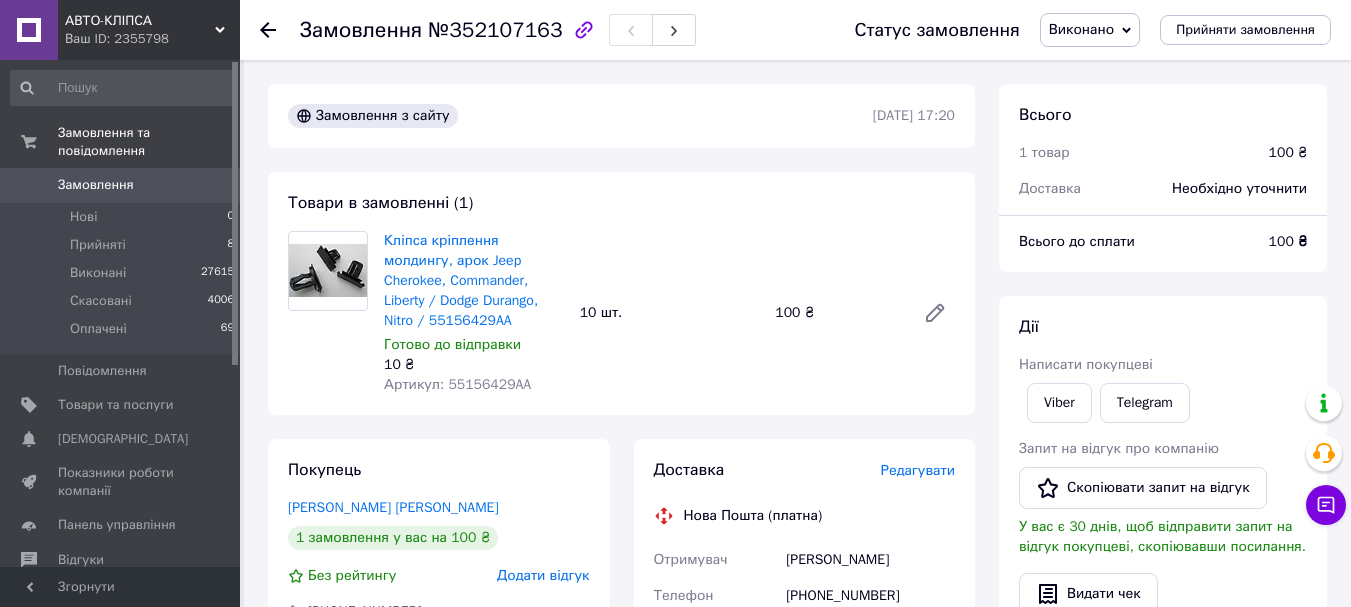 click on "Замовлення" at bounding box center [96, 185] 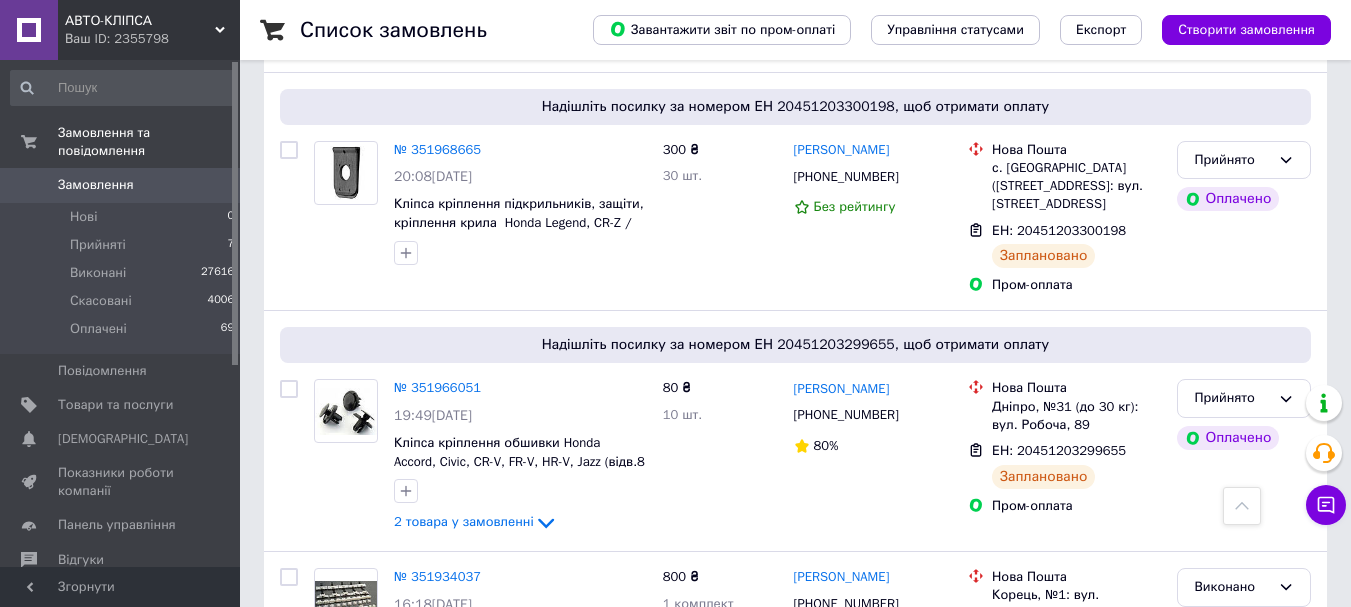 scroll, scrollTop: 2400, scrollLeft: 0, axis: vertical 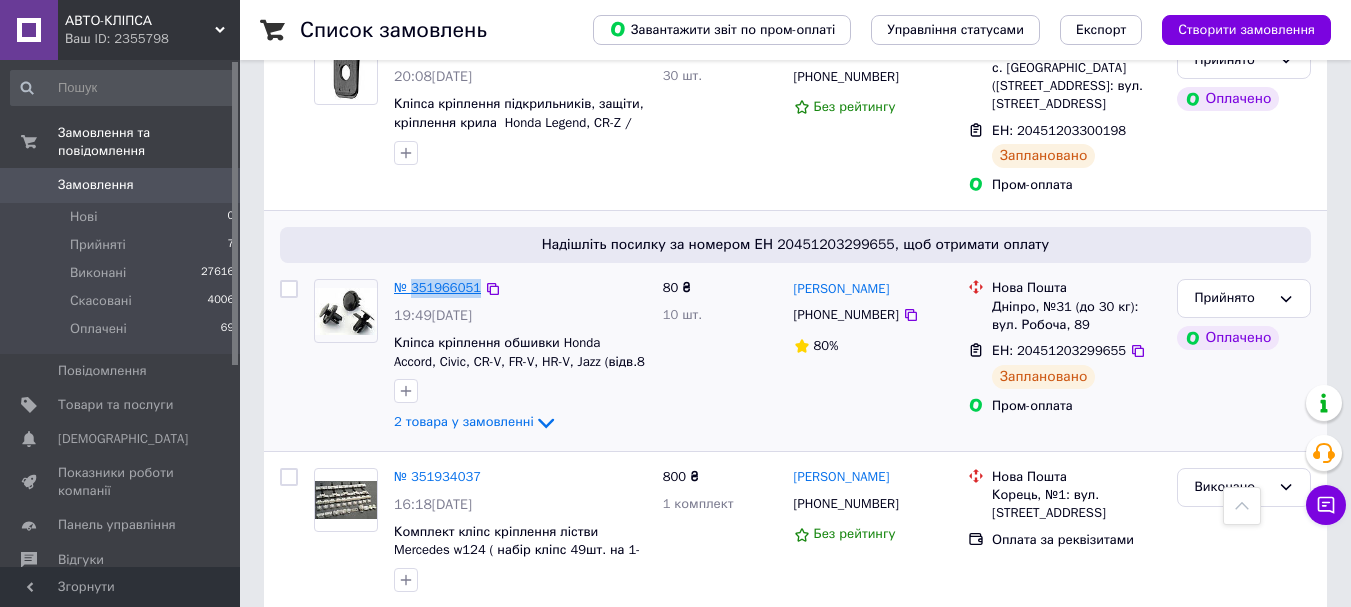 drag, startPoint x: 476, startPoint y: 228, endPoint x: 414, endPoint y: 245, distance: 64.288414 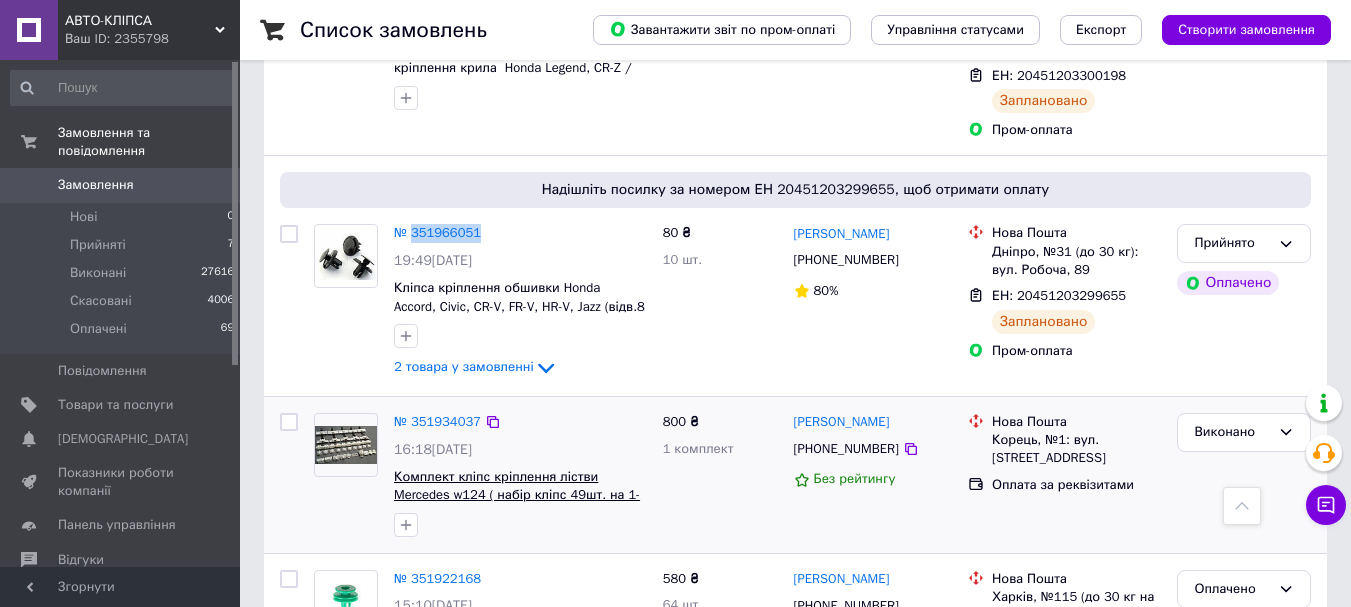 scroll, scrollTop: 2500, scrollLeft: 0, axis: vertical 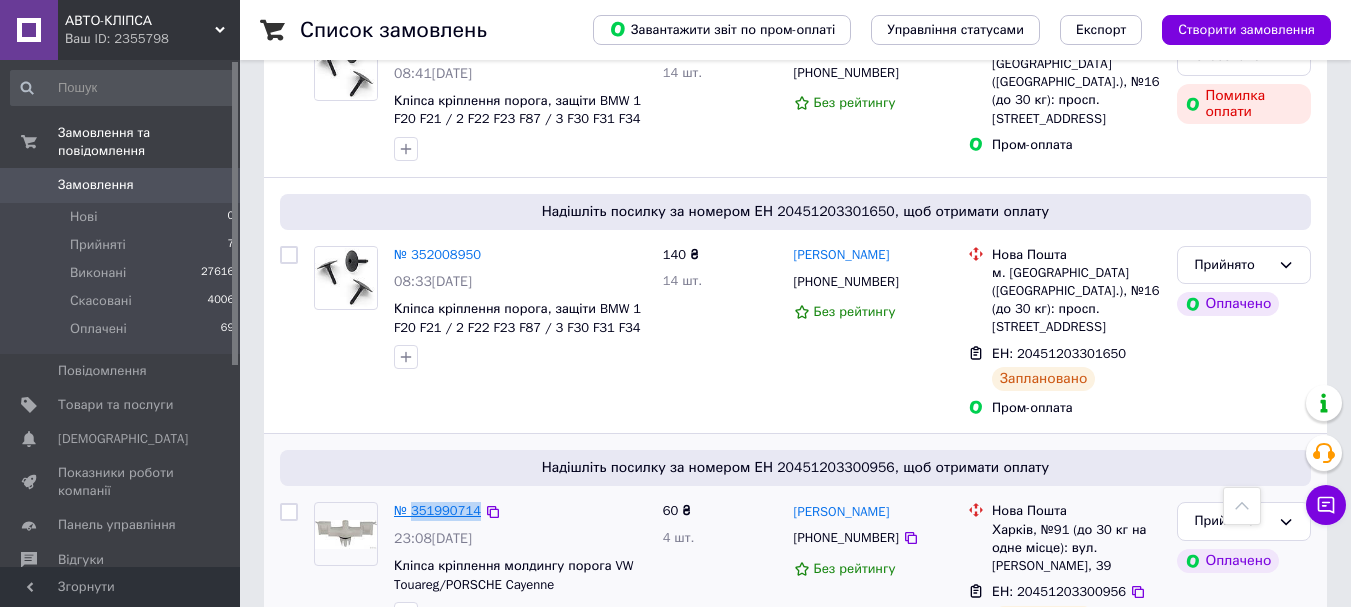 drag, startPoint x: 479, startPoint y: 433, endPoint x: 414, endPoint y: 450, distance: 67.18631 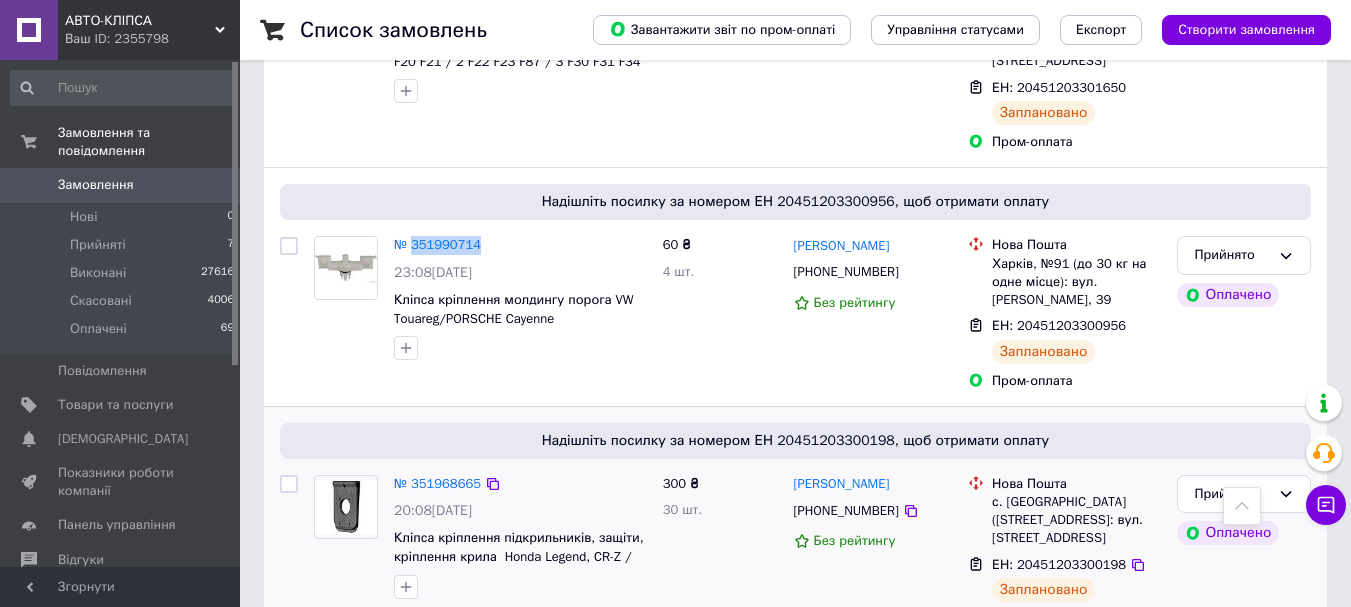 scroll, scrollTop: 2000, scrollLeft: 0, axis: vertical 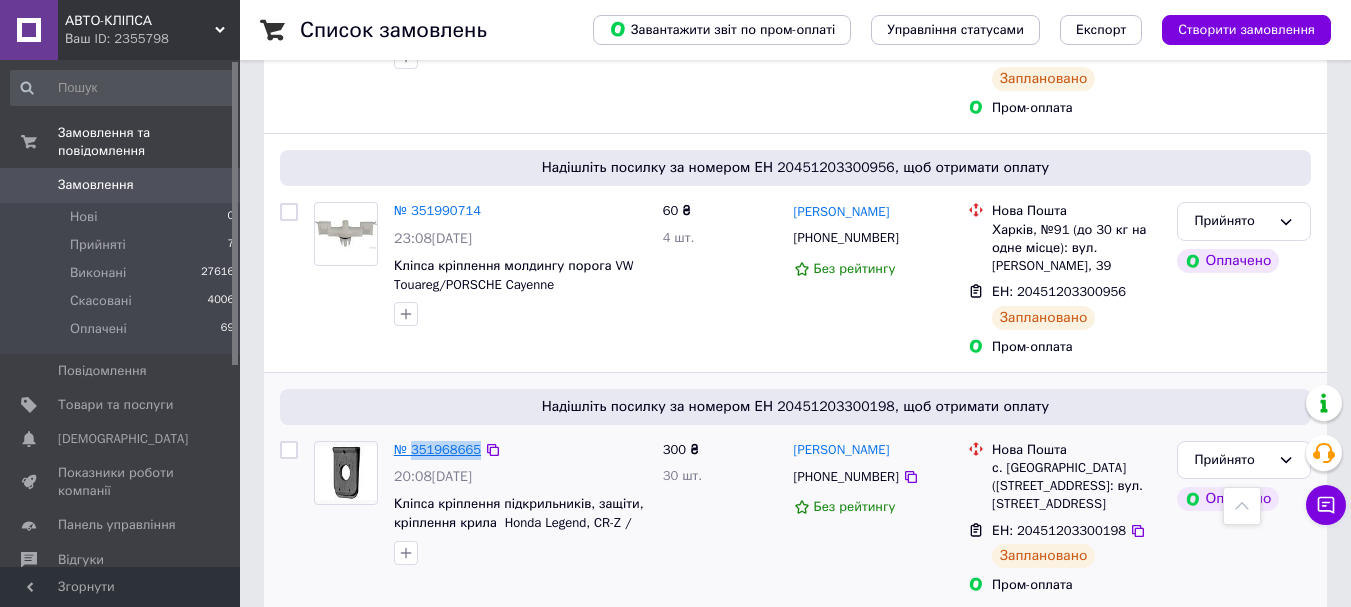 drag, startPoint x: 486, startPoint y: 365, endPoint x: 416, endPoint y: 385, distance: 72.8011 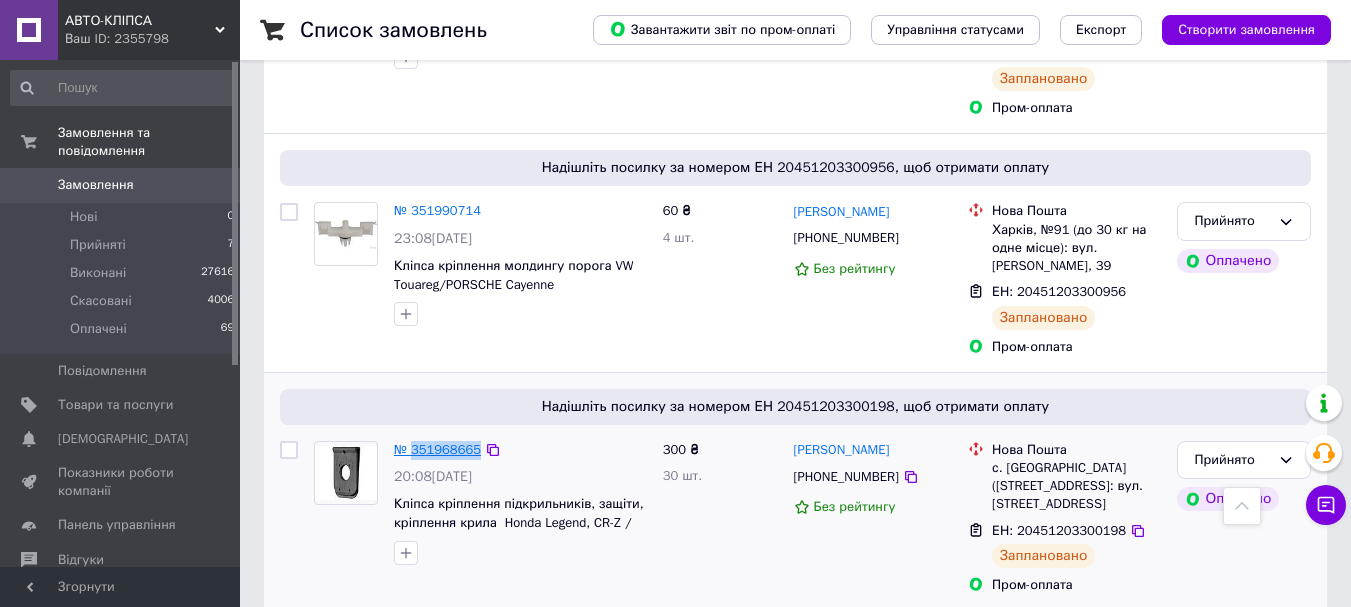 copy on "351968665" 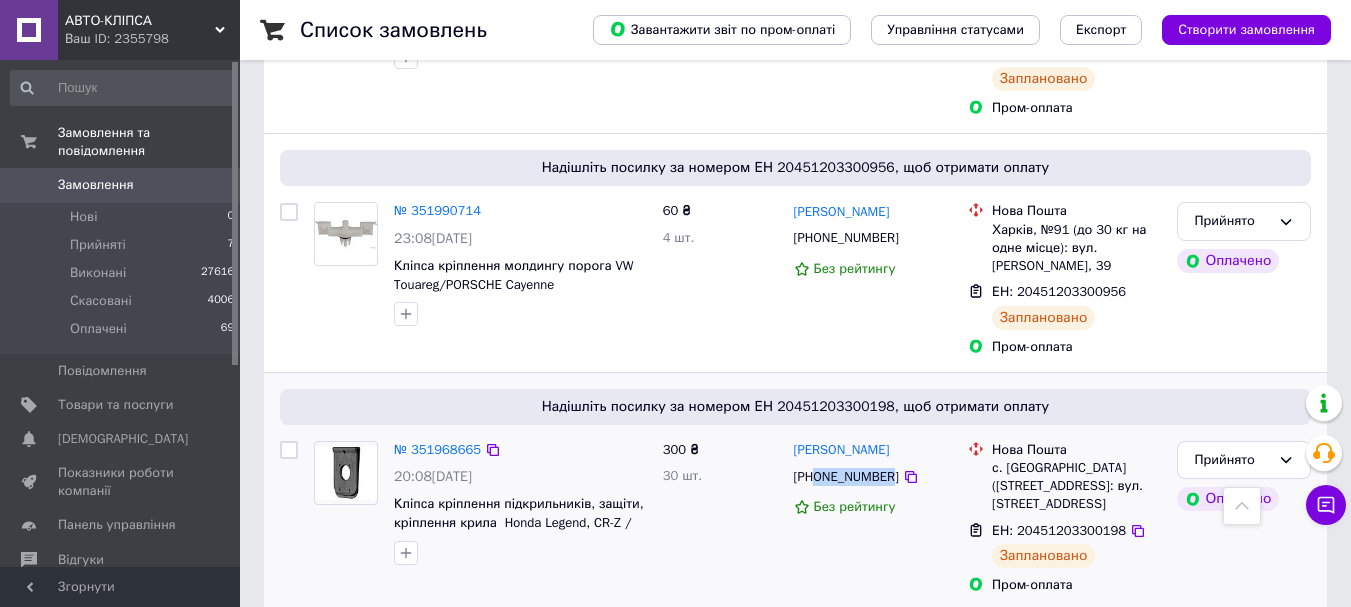 drag, startPoint x: 885, startPoint y: 408, endPoint x: 819, endPoint y: 413, distance: 66.189125 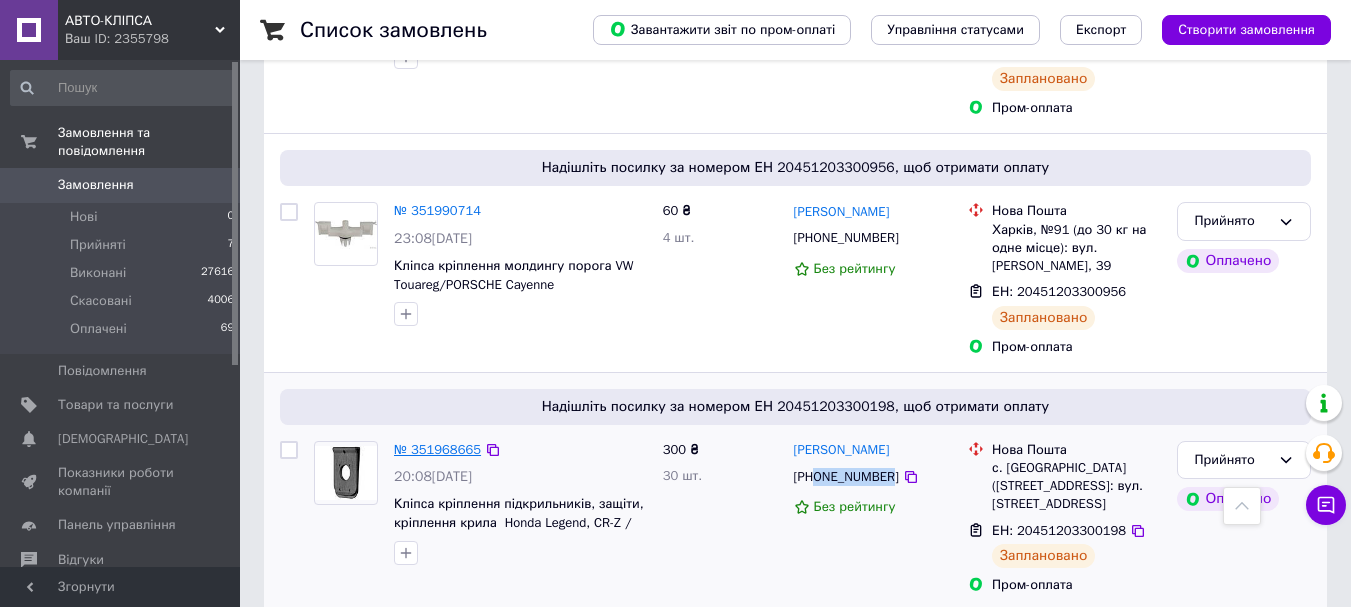 click on "№ 351968665" at bounding box center (437, 449) 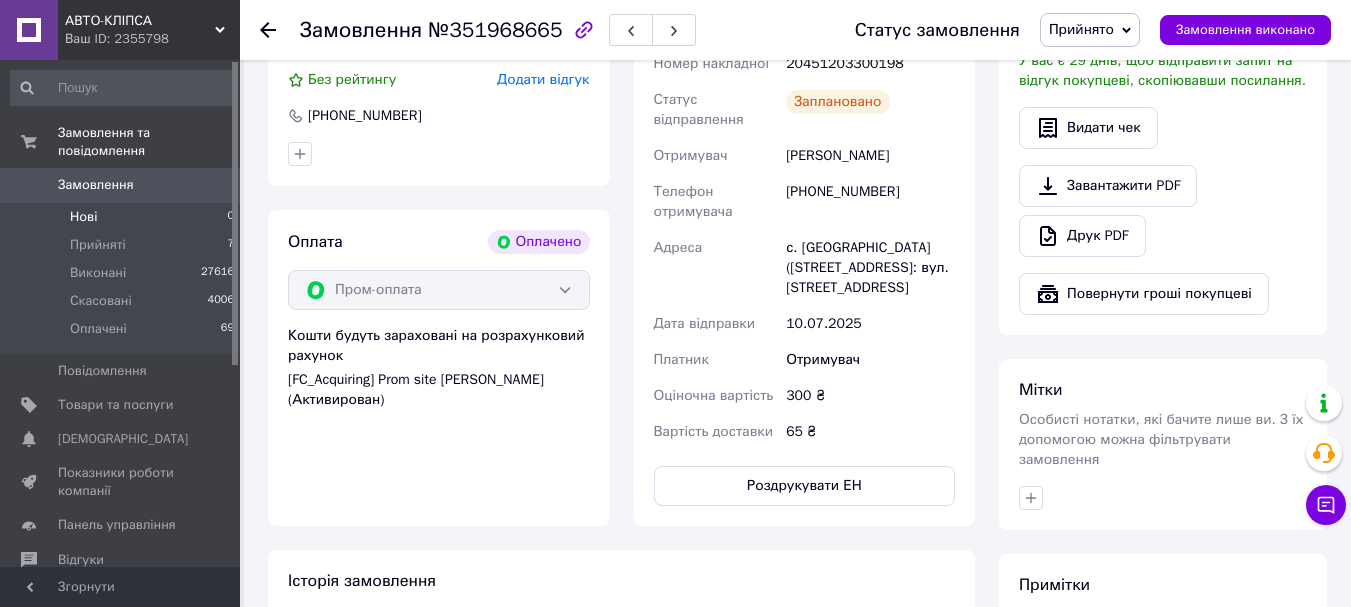 scroll, scrollTop: 576, scrollLeft: 0, axis: vertical 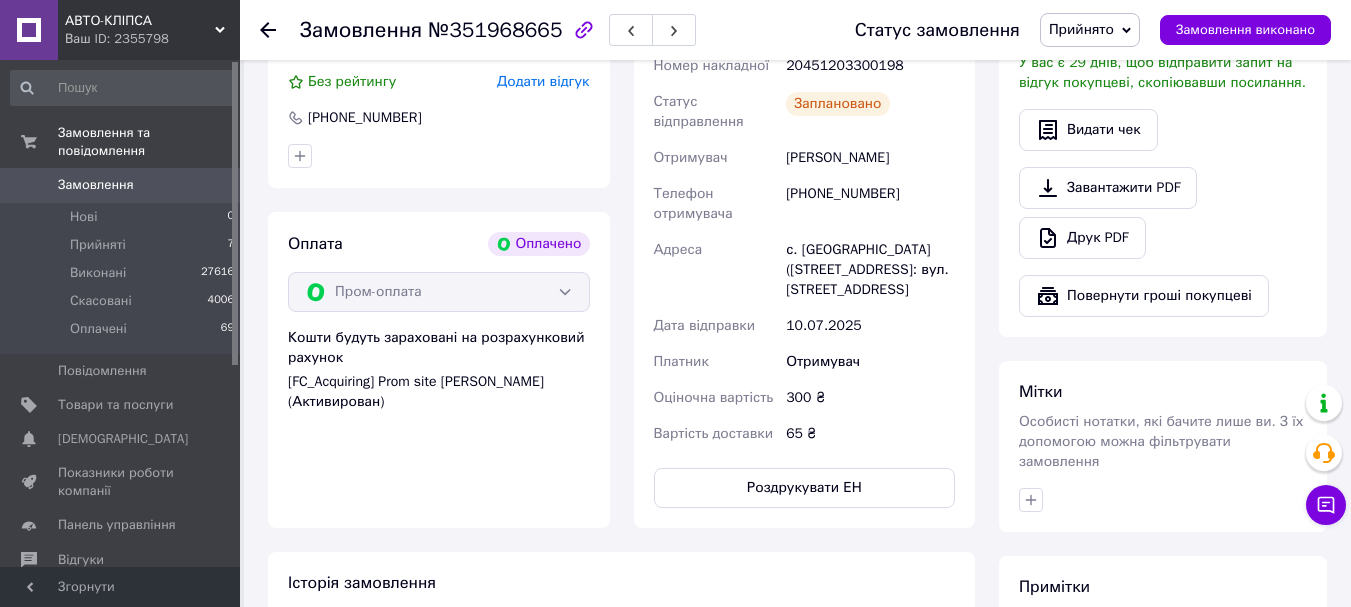 click on "Замовлення" at bounding box center (96, 185) 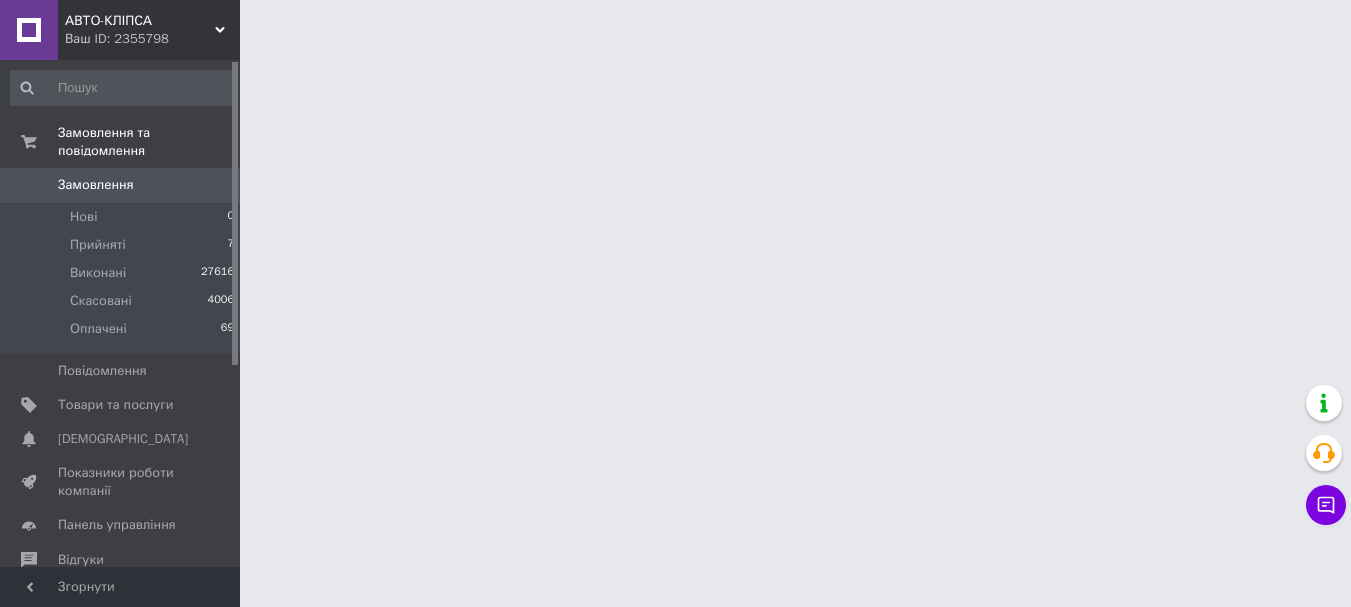 scroll, scrollTop: 0, scrollLeft: 0, axis: both 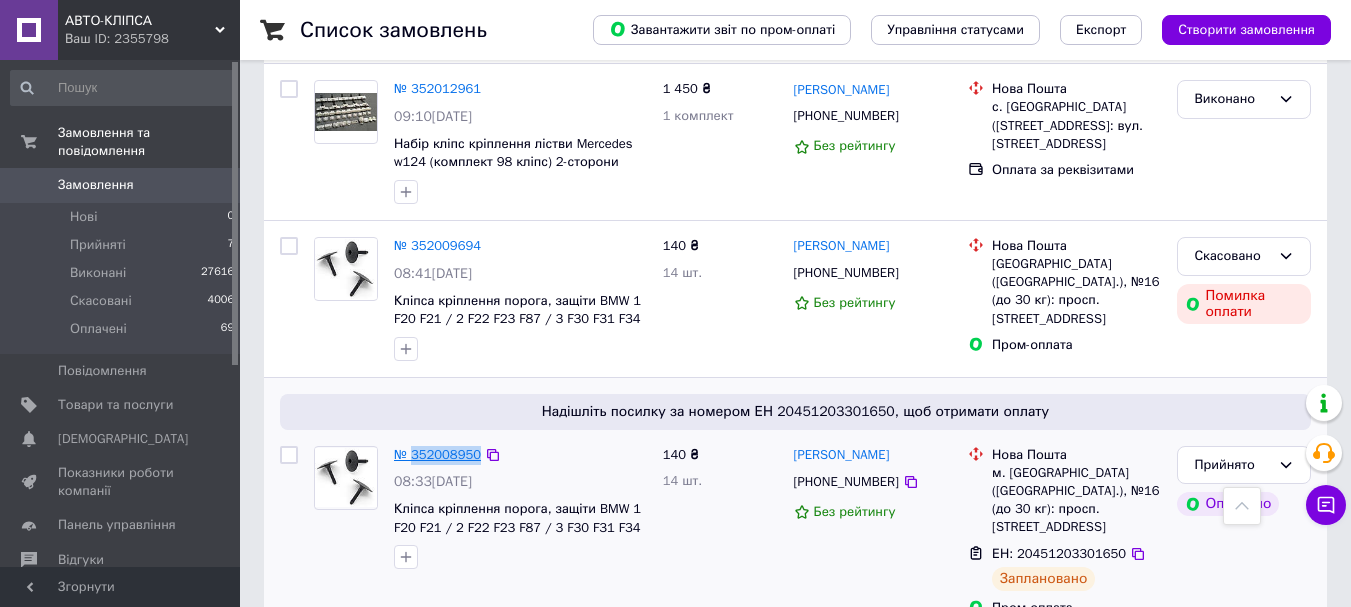 drag, startPoint x: 483, startPoint y: 394, endPoint x: 413, endPoint y: 407, distance: 71.19691 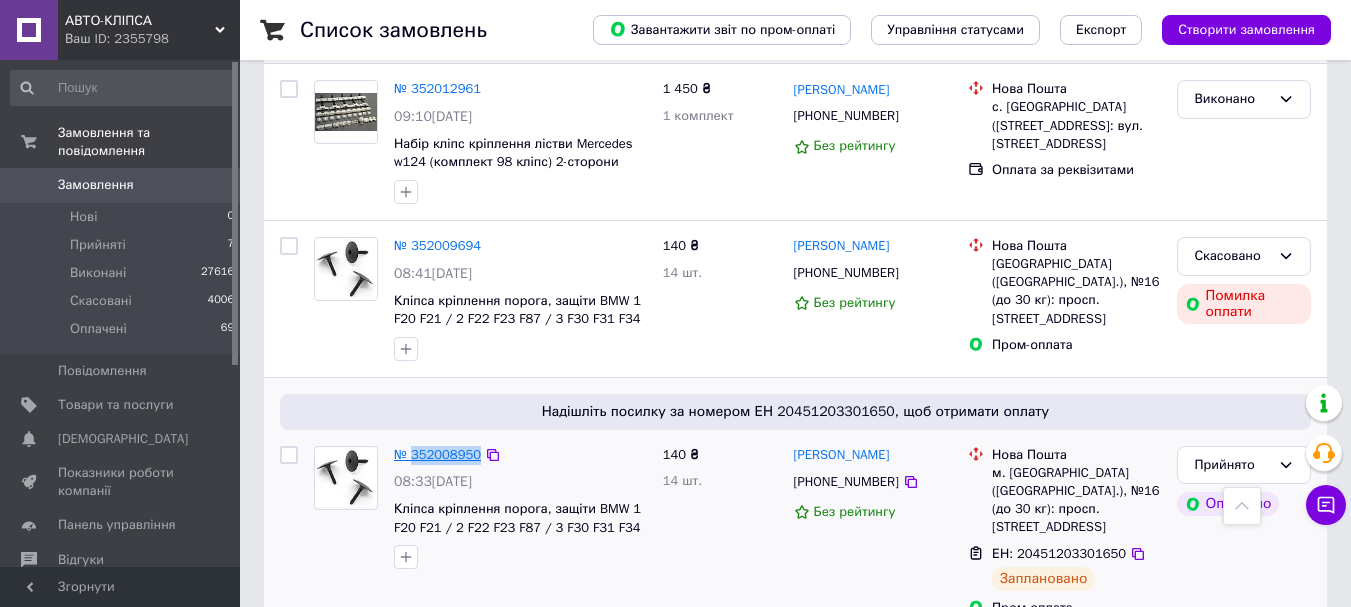 copy on "352008950" 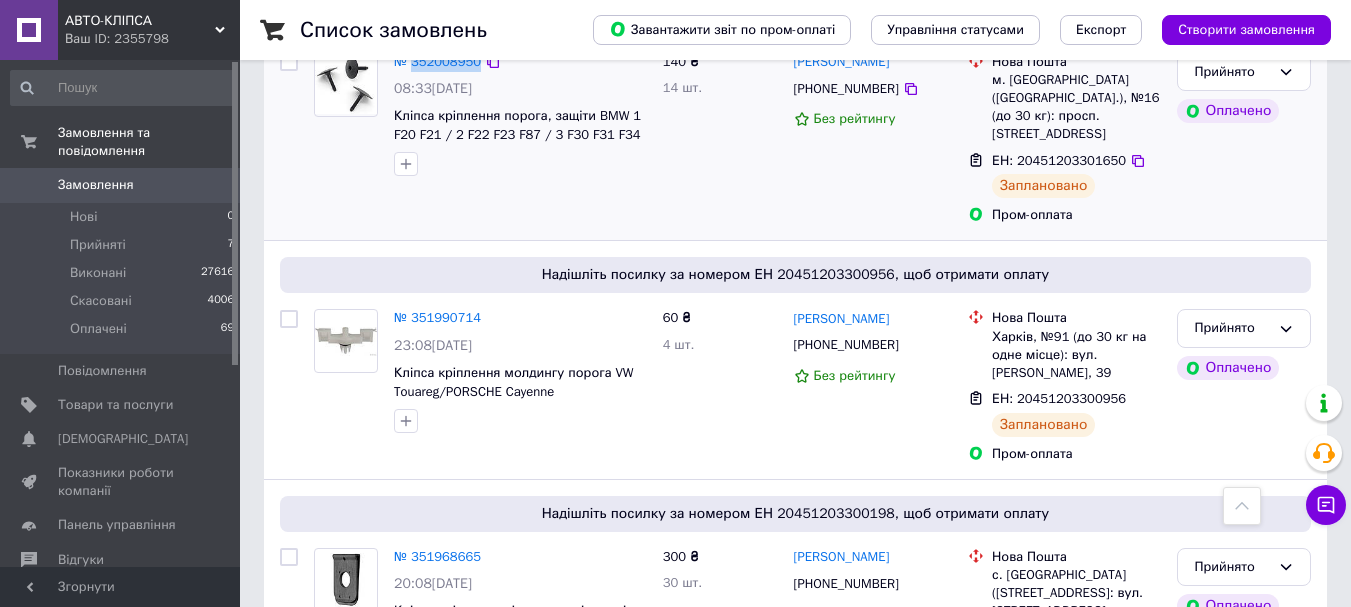 scroll, scrollTop: 1900, scrollLeft: 0, axis: vertical 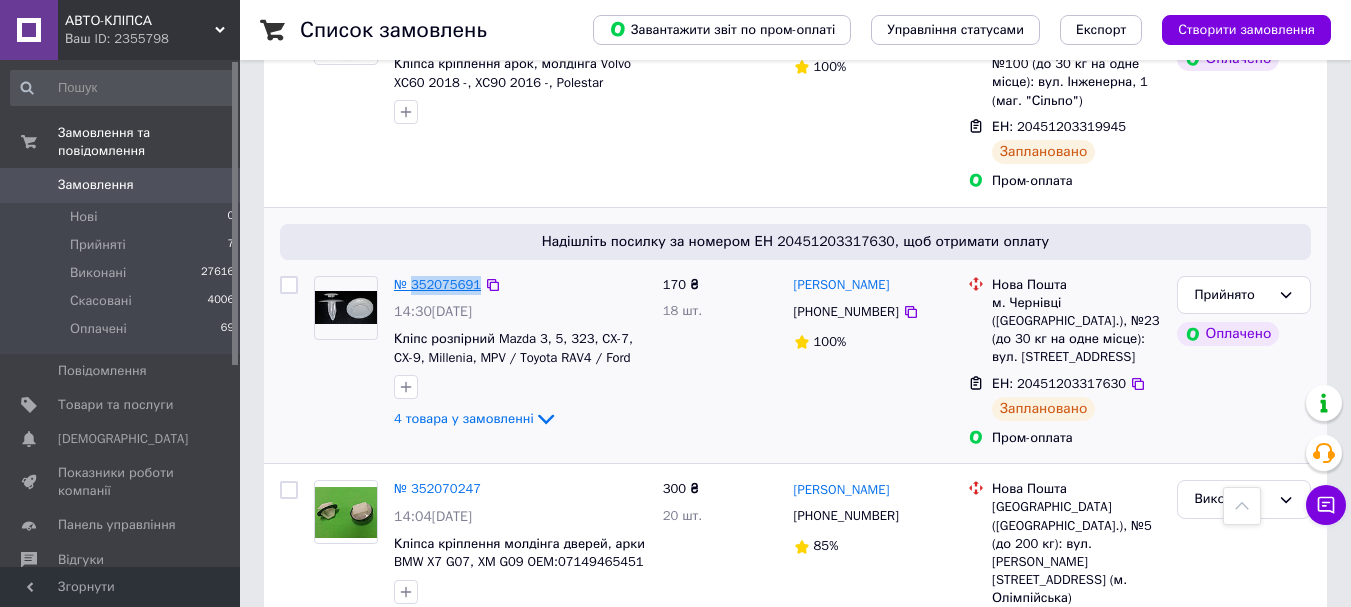 drag, startPoint x: 480, startPoint y: 250, endPoint x: 413, endPoint y: 266, distance: 68.88396 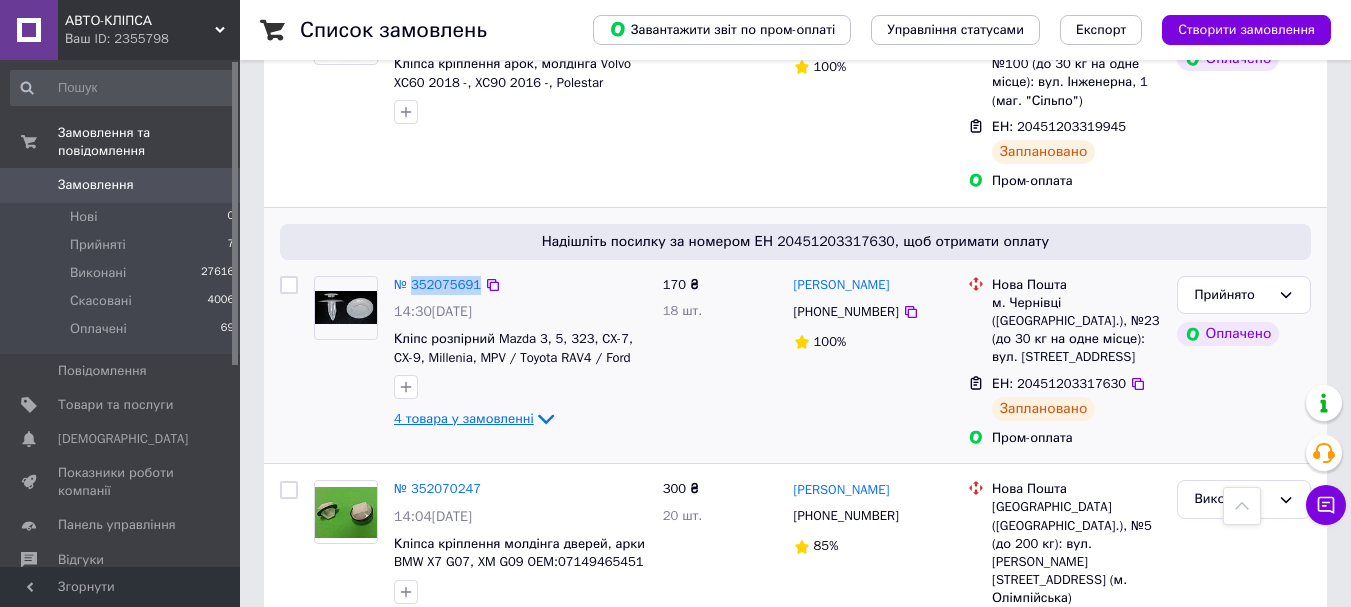 click on "4 товара у замовленні" at bounding box center (464, 418) 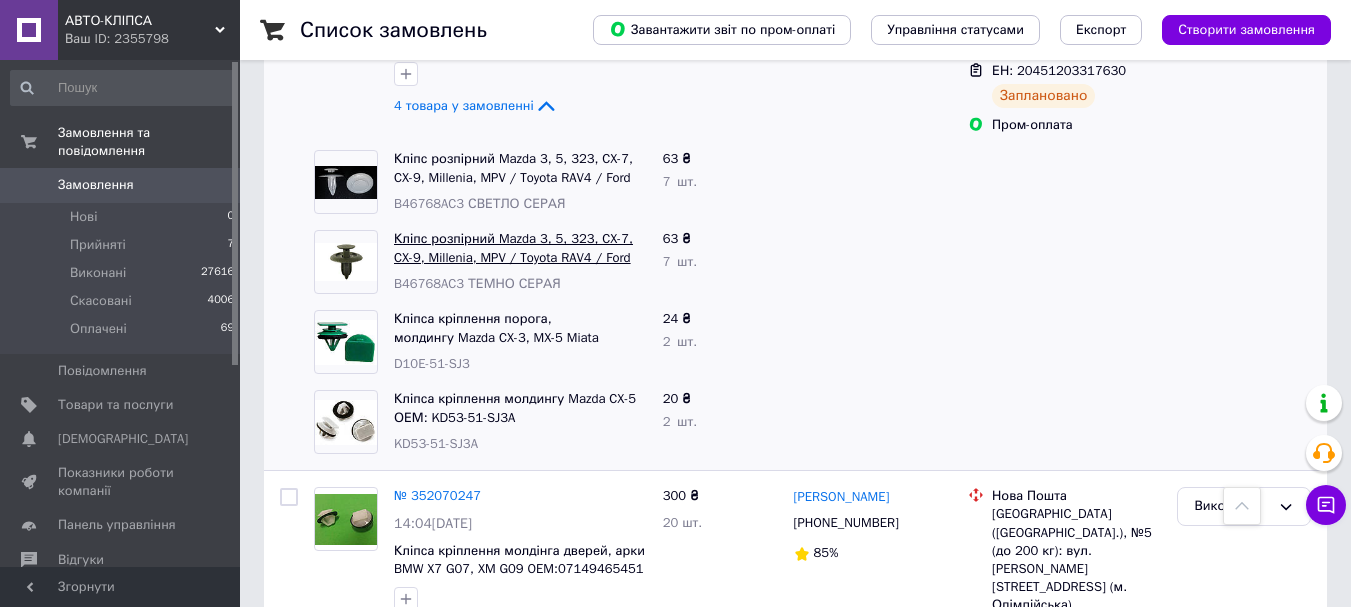 scroll, scrollTop: 800, scrollLeft: 0, axis: vertical 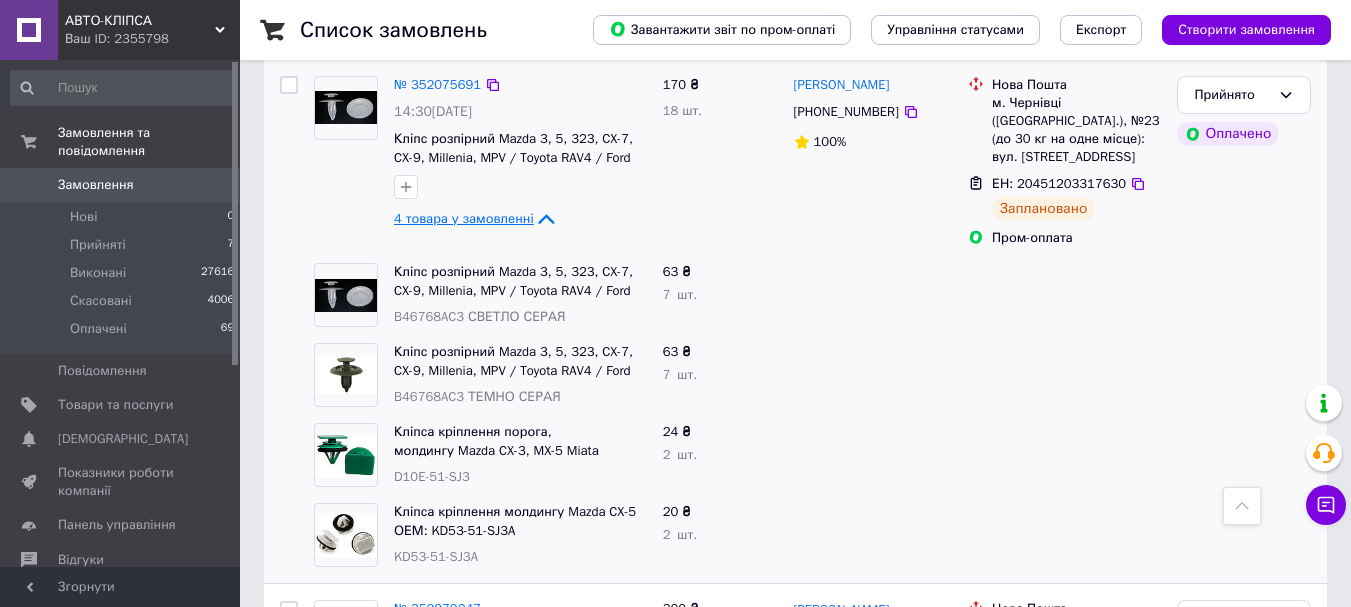 click on "4 товара у замовленні" at bounding box center [464, 218] 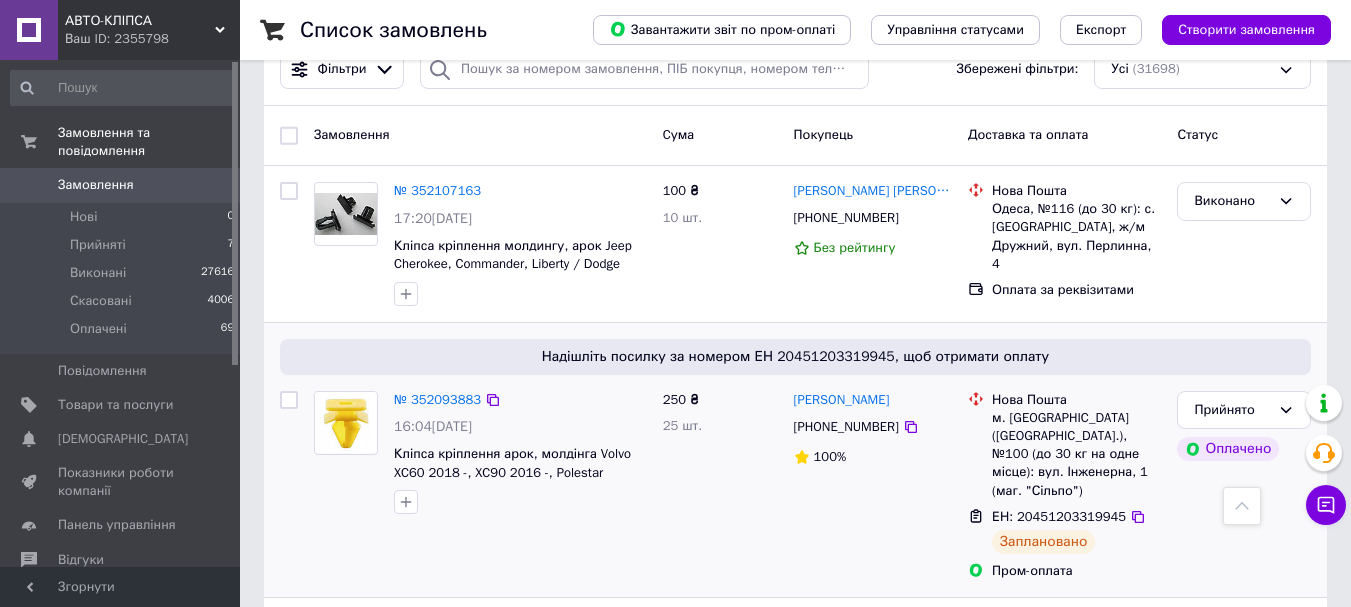 scroll, scrollTop: 200, scrollLeft: 0, axis: vertical 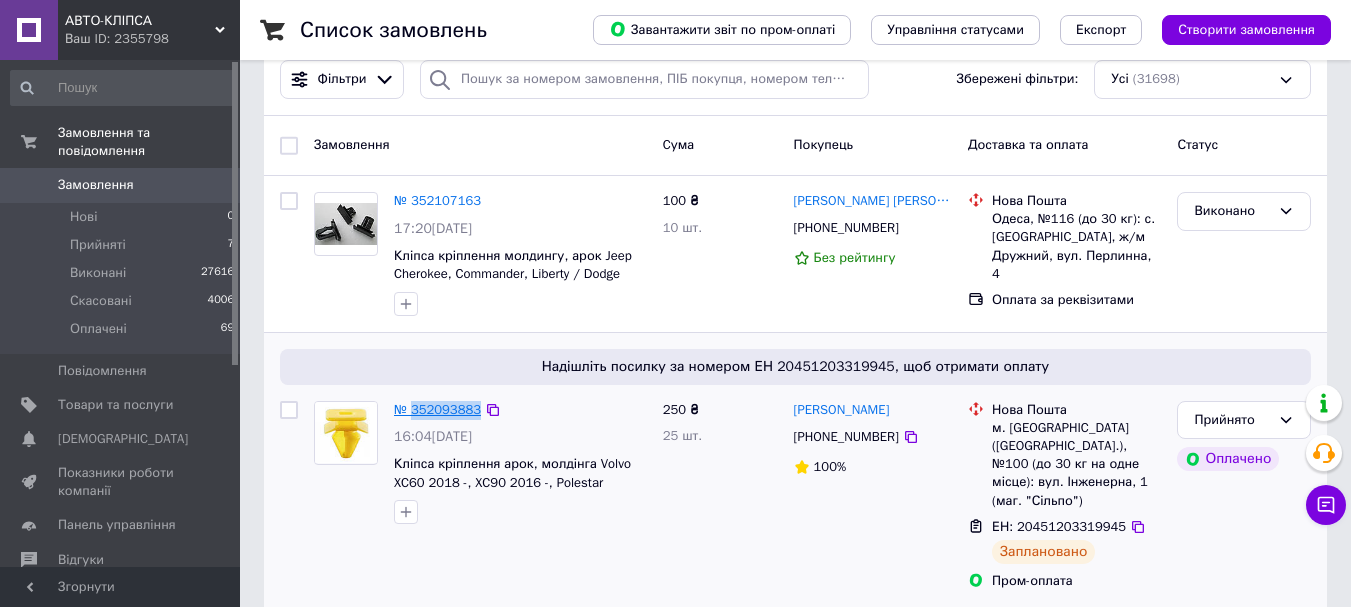 drag, startPoint x: 479, startPoint y: 395, endPoint x: 412, endPoint y: 411, distance: 68.88396 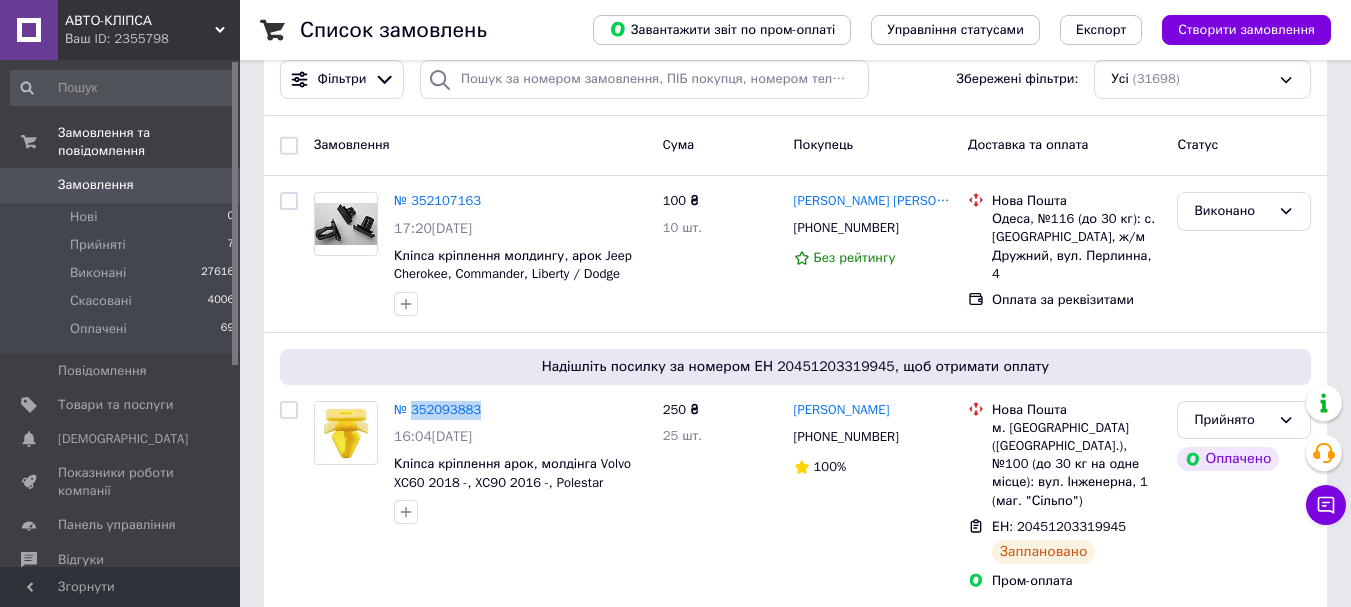 click on "Замовлення" at bounding box center (96, 185) 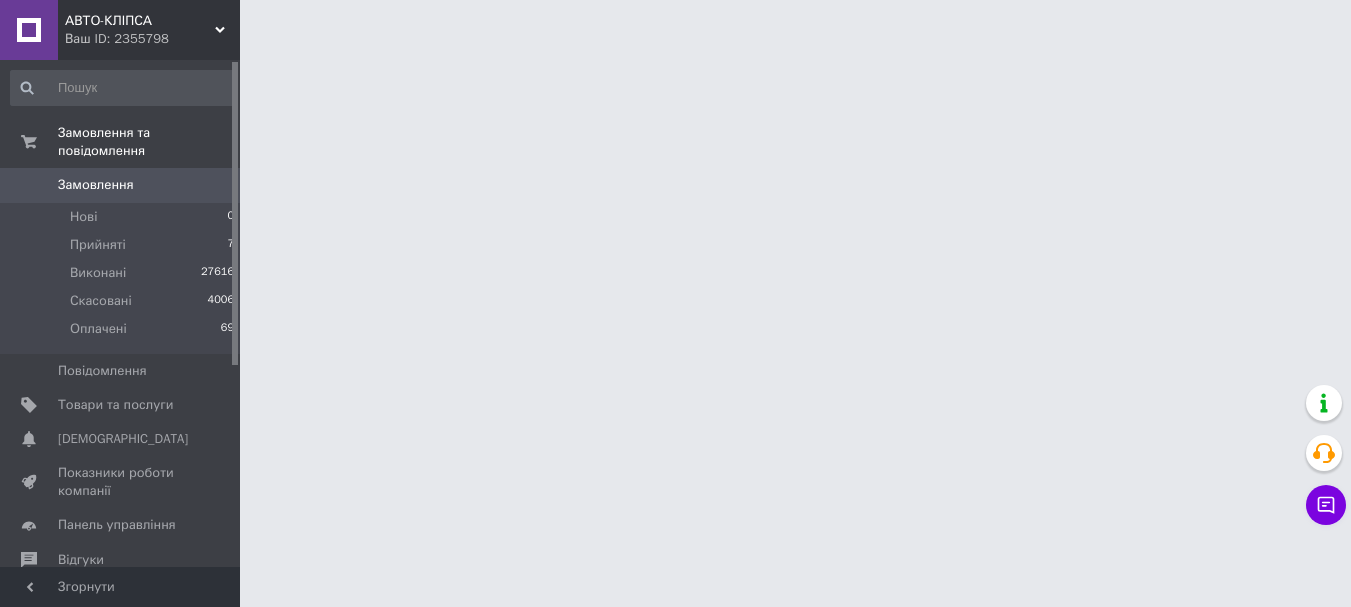 scroll, scrollTop: 0, scrollLeft: 0, axis: both 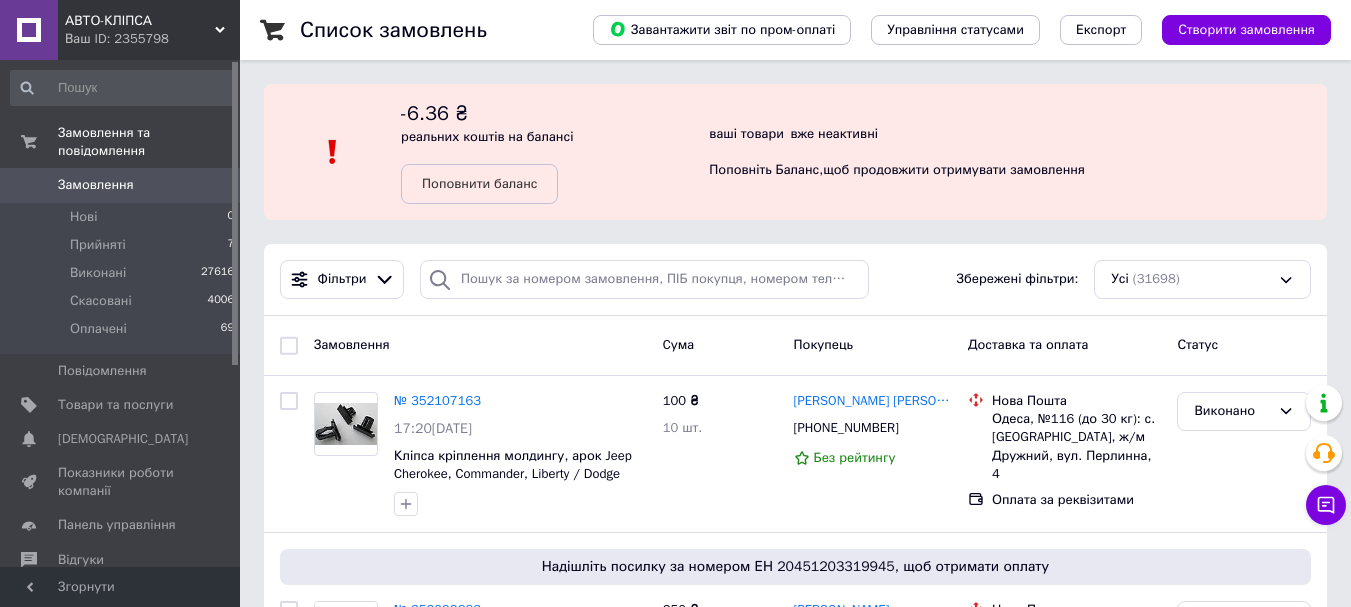 click on "Замовлення" at bounding box center (96, 185) 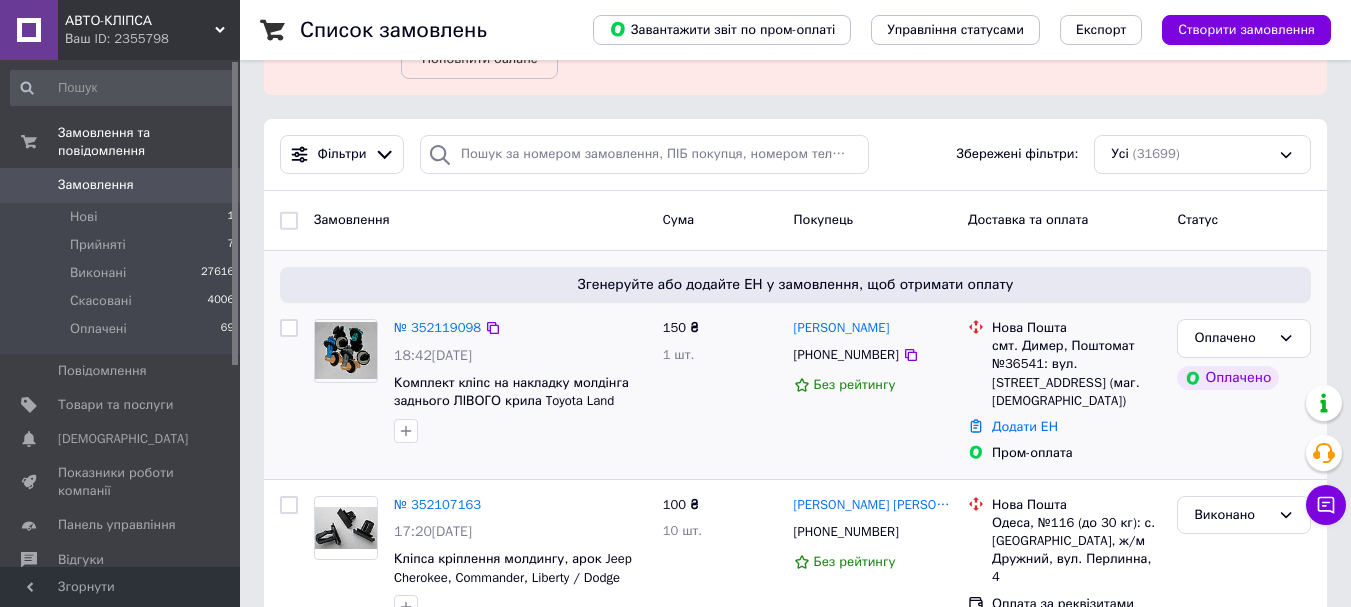 scroll, scrollTop: 200, scrollLeft: 0, axis: vertical 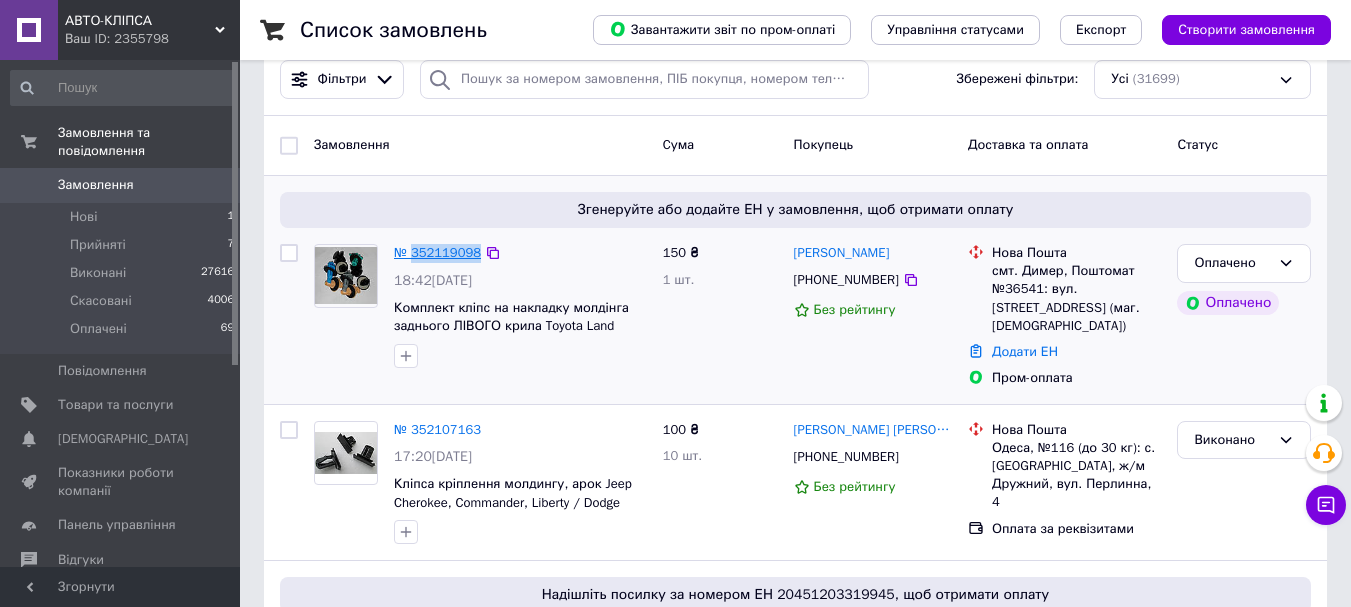 drag, startPoint x: 483, startPoint y: 240, endPoint x: 413, endPoint y: 253, distance: 71.19691 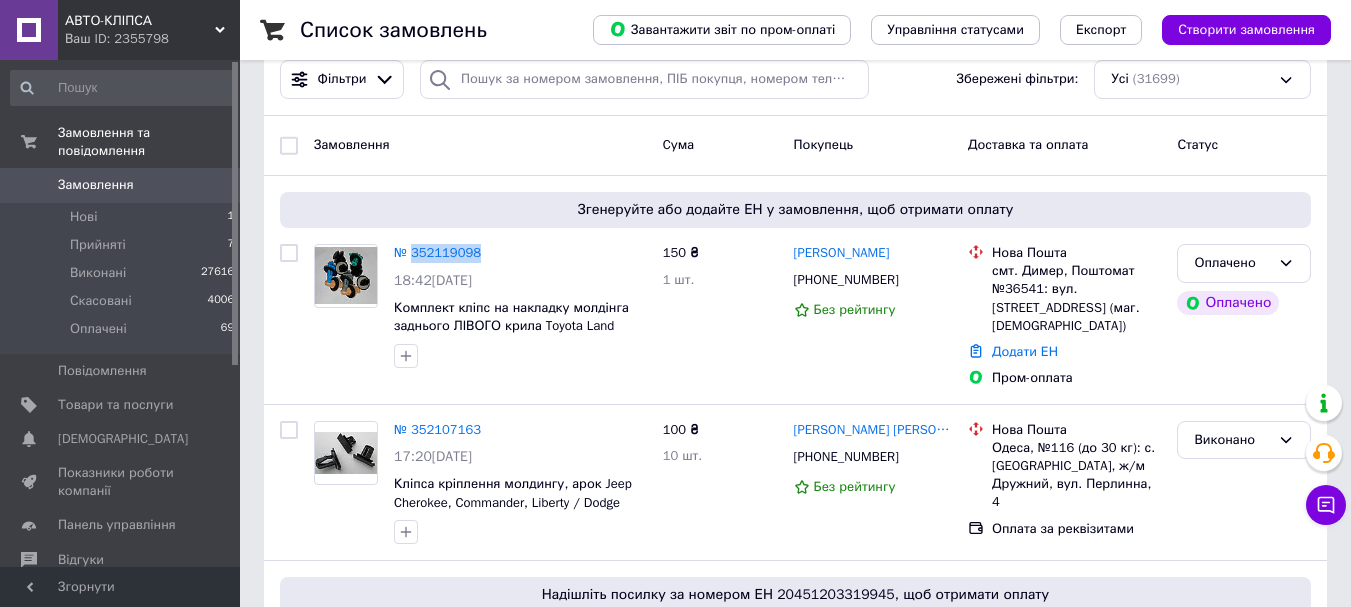 drag, startPoint x: 123, startPoint y: 169, endPoint x: 211, endPoint y: 602, distance: 441.85178 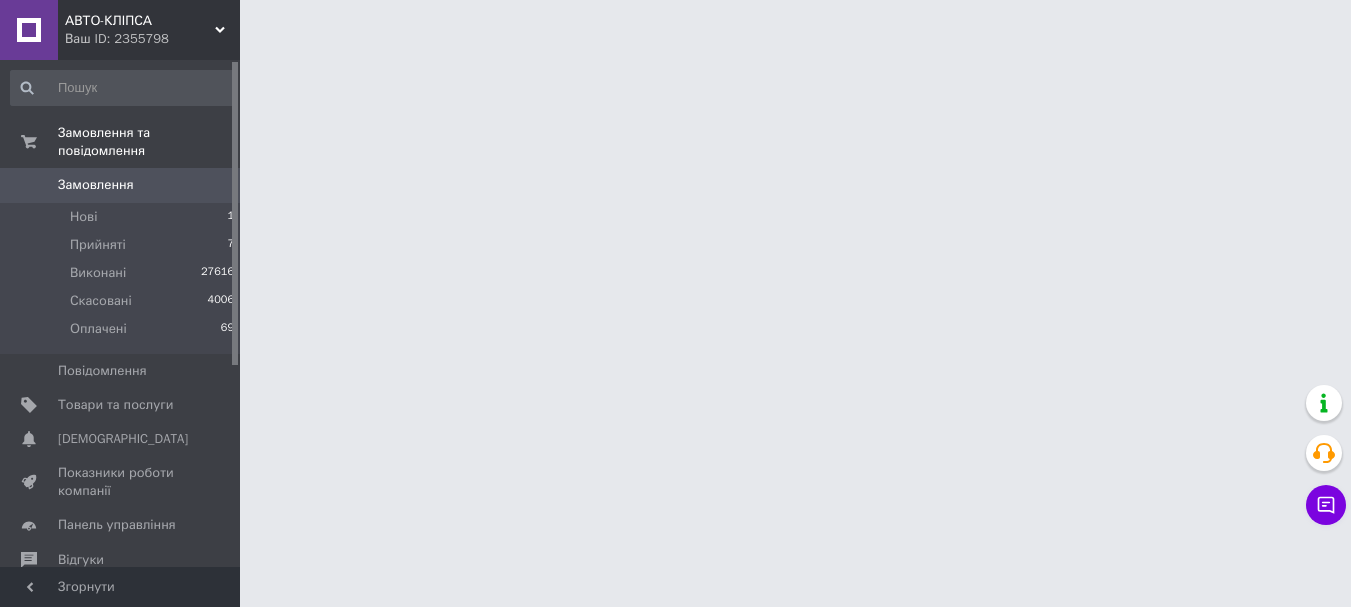 scroll, scrollTop: 0, scrollLeft: 0, axis: both 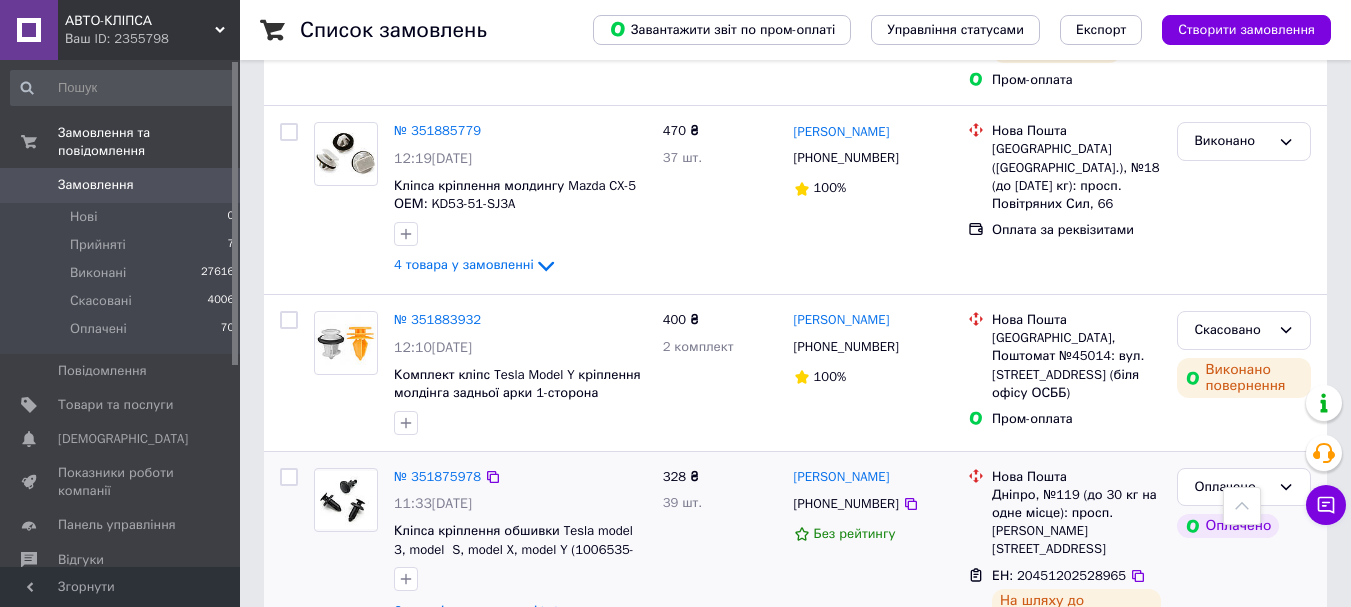 drag, startPoint x: 333, startPoint y: 577, endPoint x: 370, endPoint y: 332, distance: 247.77812 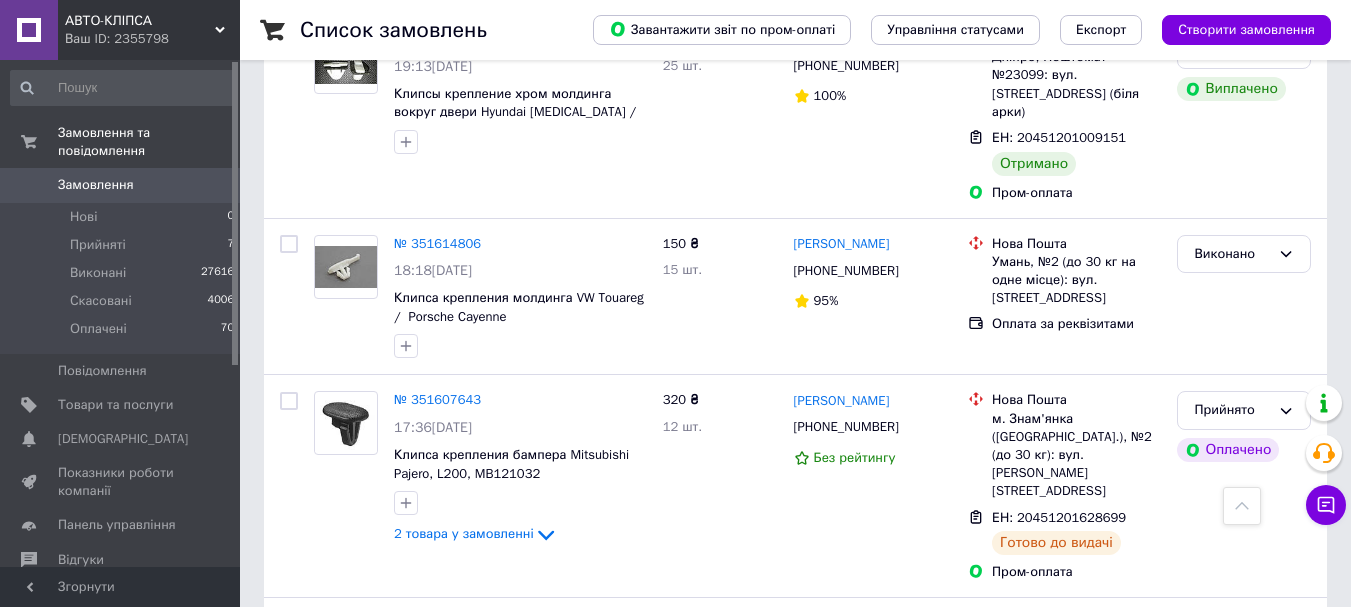 scroll, scrollTop: 3602, scrollLeft: 0, axis: vertical 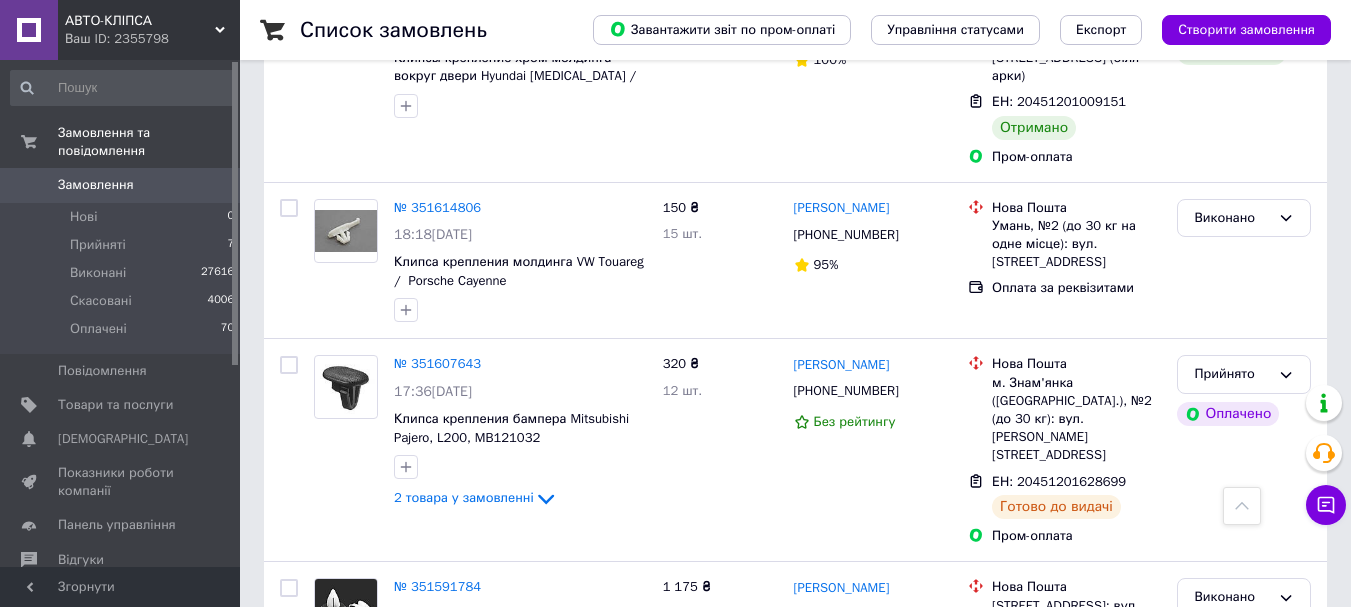 click on "3" at bounding box center (494, 795) 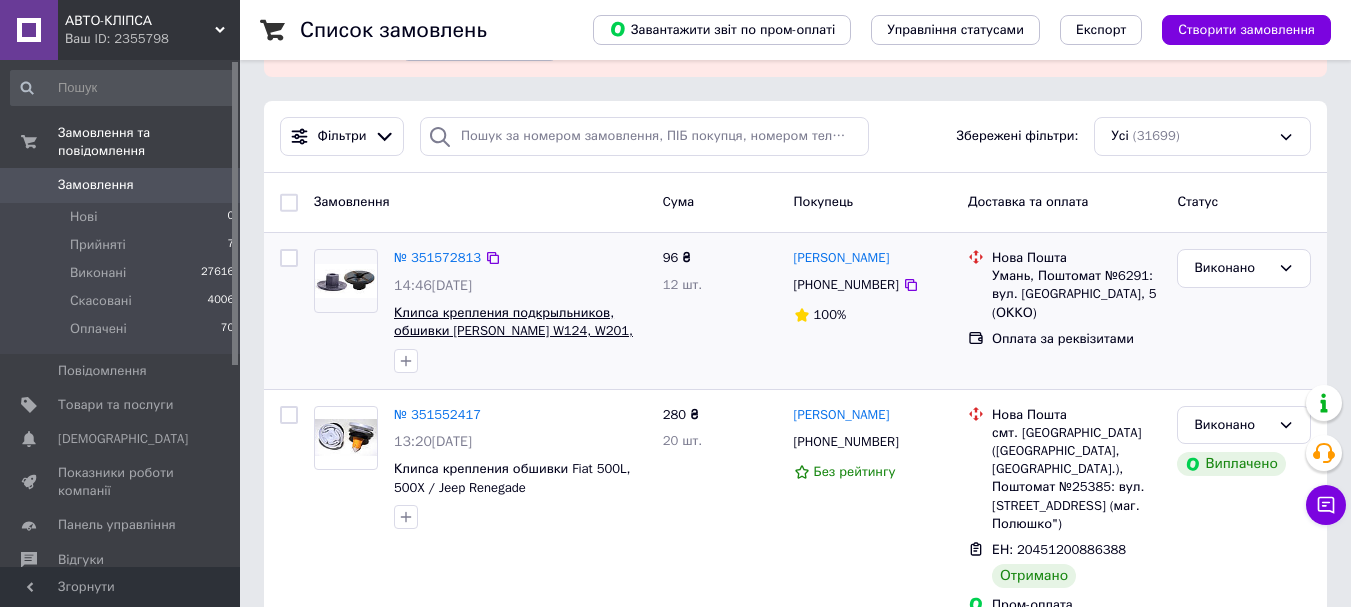 scroll, scrollTop: 200, scrollLeft: 0, axis: vertical 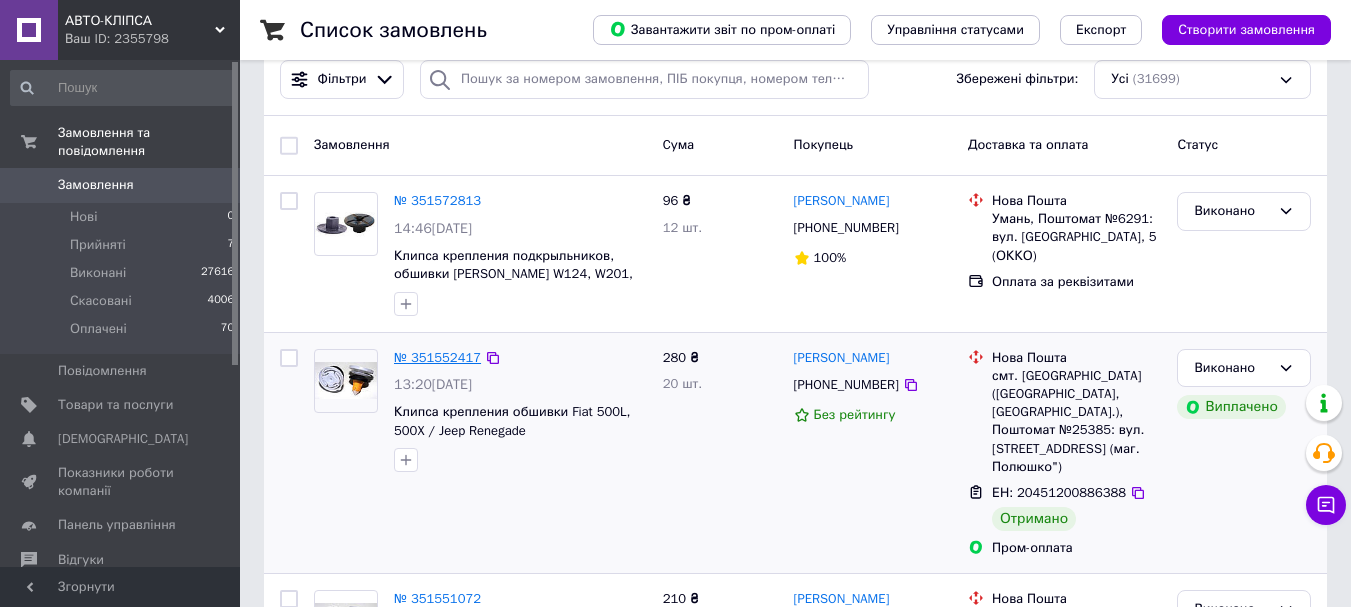 click on "№ 351552417" at bounding box center (437, 357) 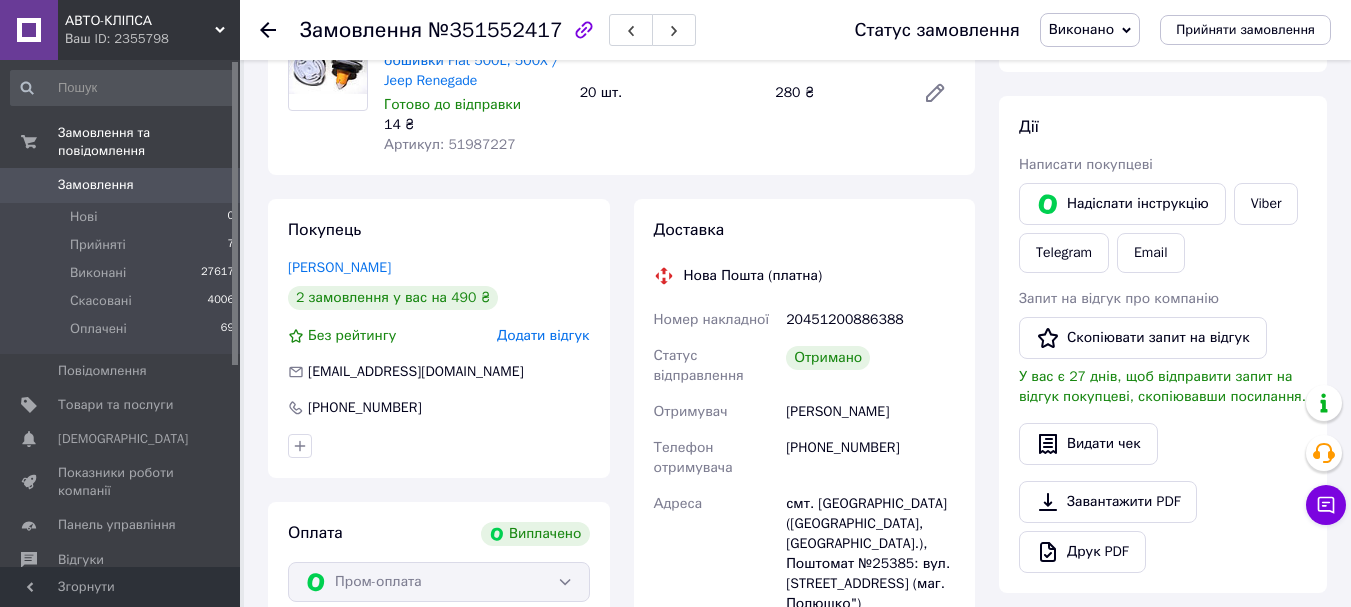scroll, scrollTop: 100, scrollLeft: 0, axis: vertical 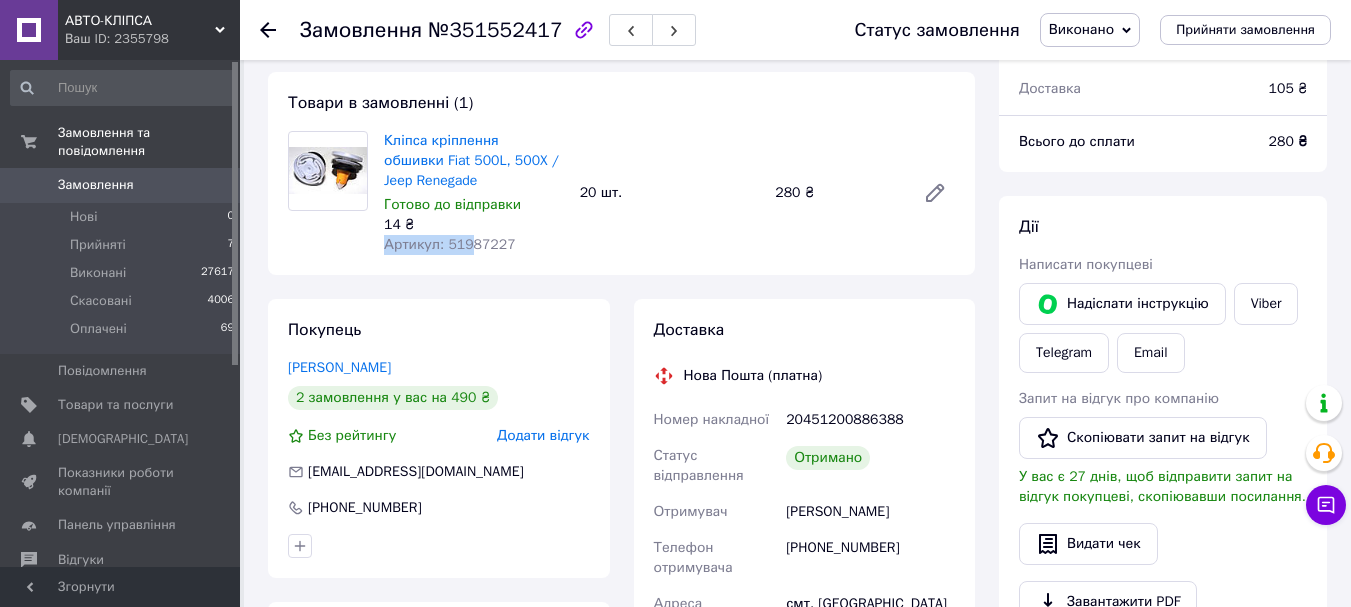 drag, startPoint x: 510, startPoint y: 228, endPoint x: 511, endPoint y: 240, distance: 12.0415945 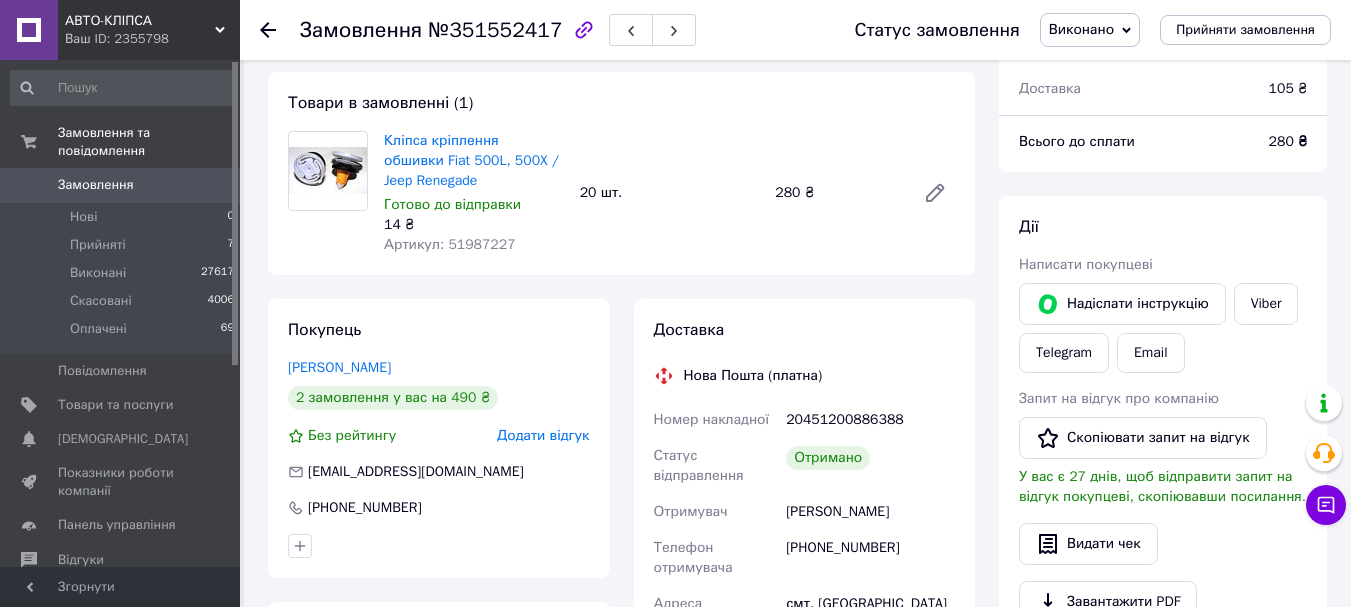 click on "Артикул: 51987227" at bounding box center (474, 245) 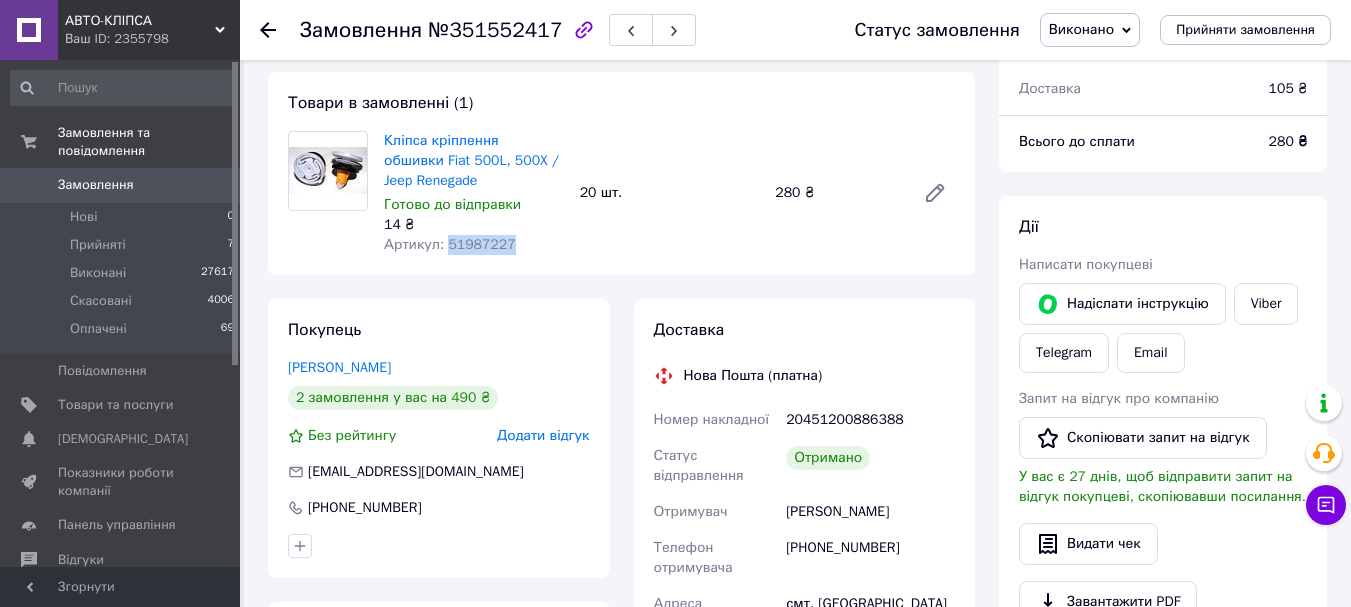 drag, startPoint x: 507, startPoint y: 240, endPoint x: 445, endPoint y: 243, distance: 62.072536 